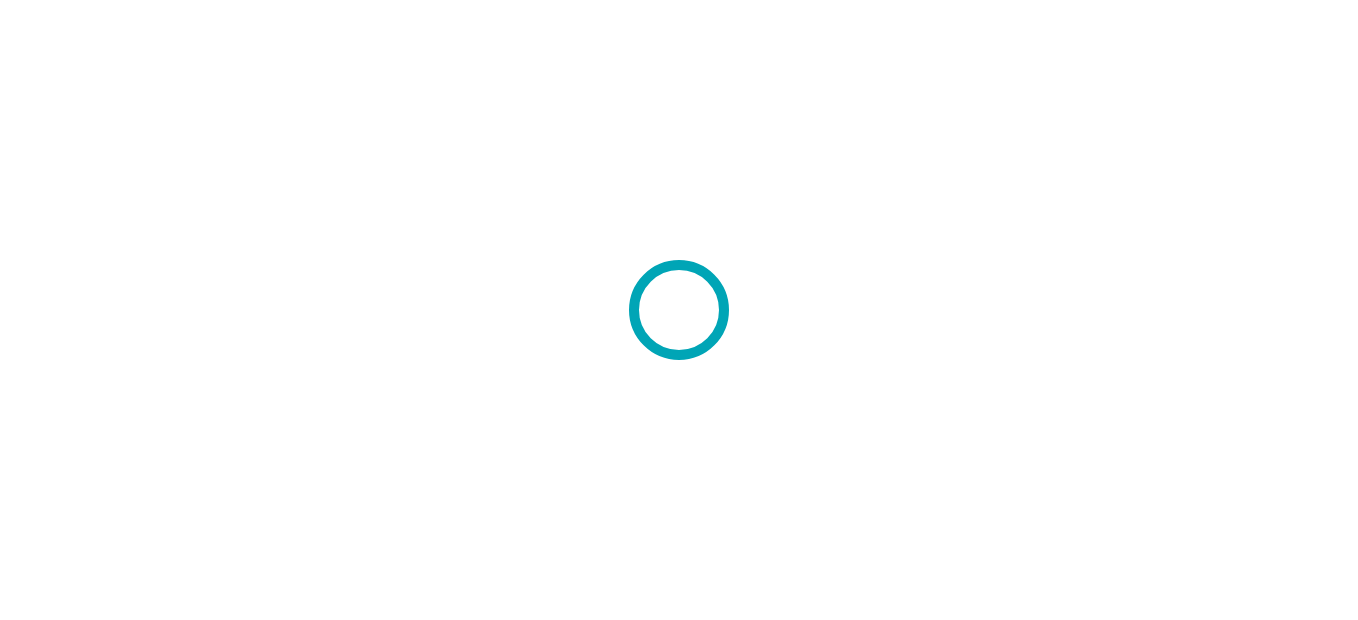 scroll, scrollTop: 0, scrollLeft: 0, axis: both 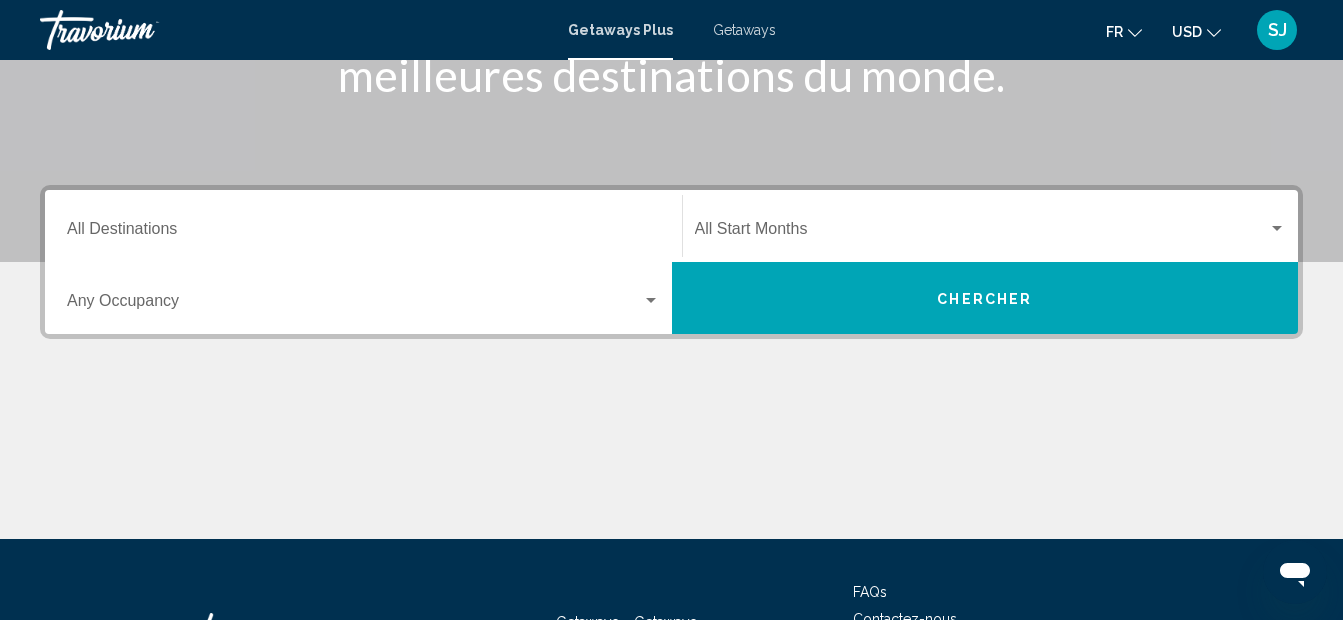 click on "Destination All Destinations" at bounding box center (363, 233) 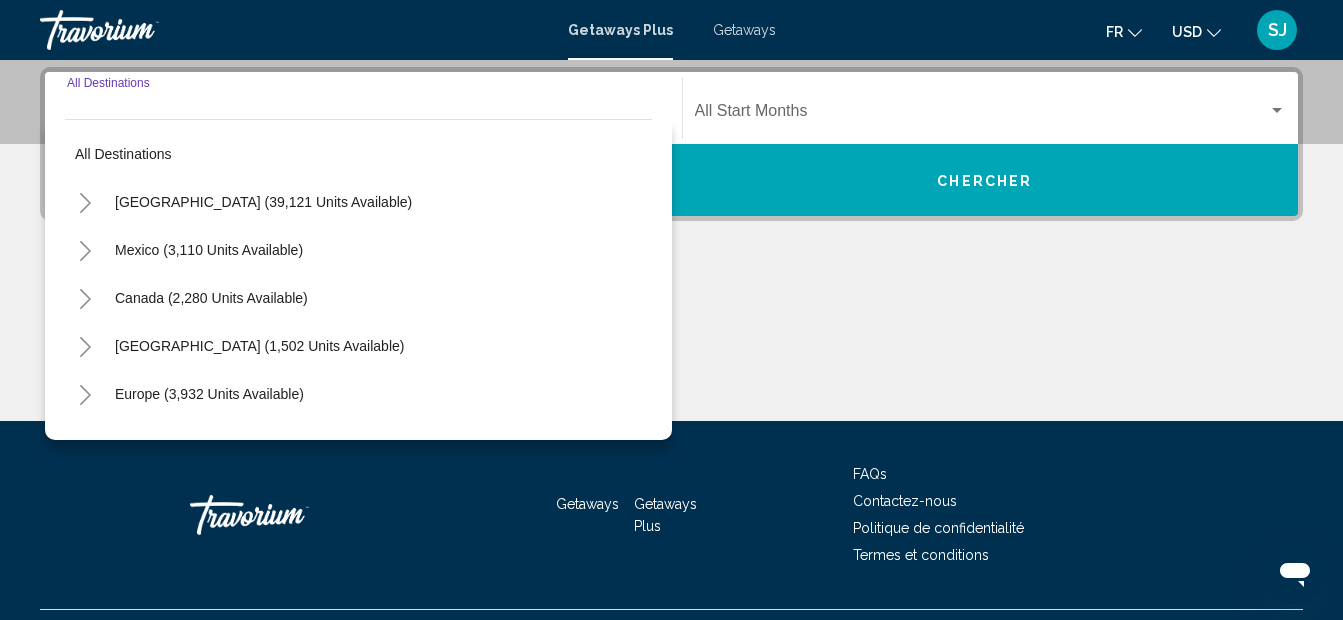 scroll, scrollTop: 458, scrollLeft: 0, axis: vertical 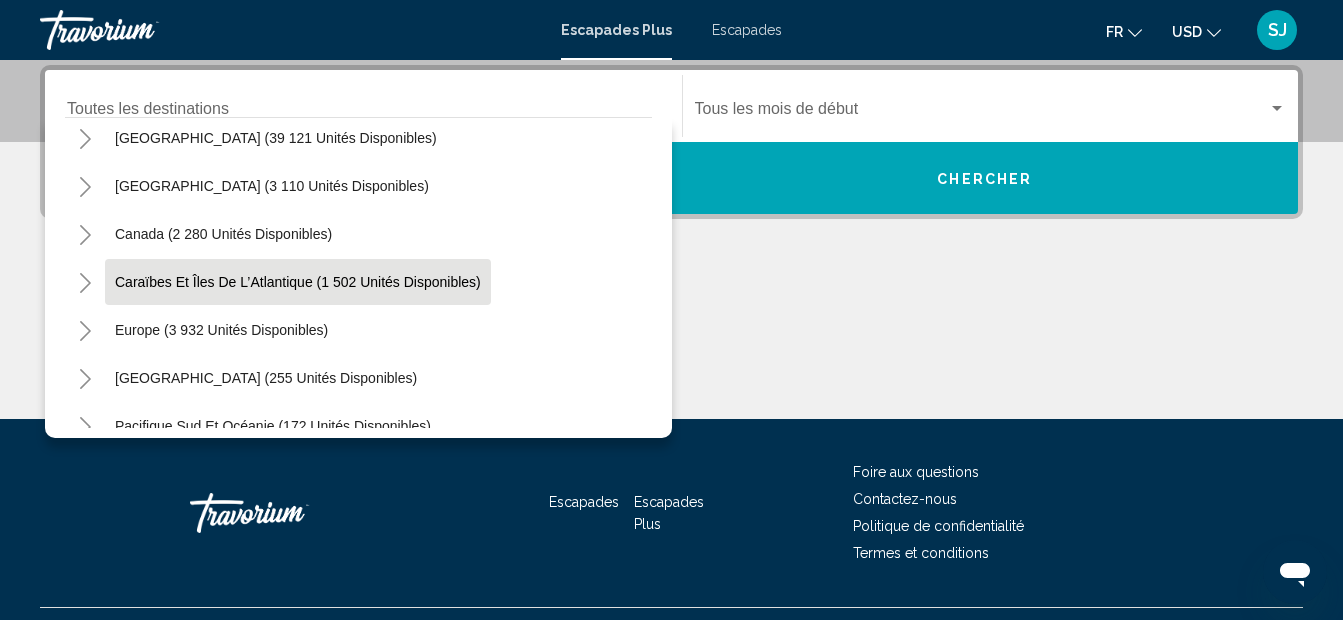 click on "Caraïbes et îles de l’Atlantique (1 502 unités disponibles)" at bounding box center [221, 330] 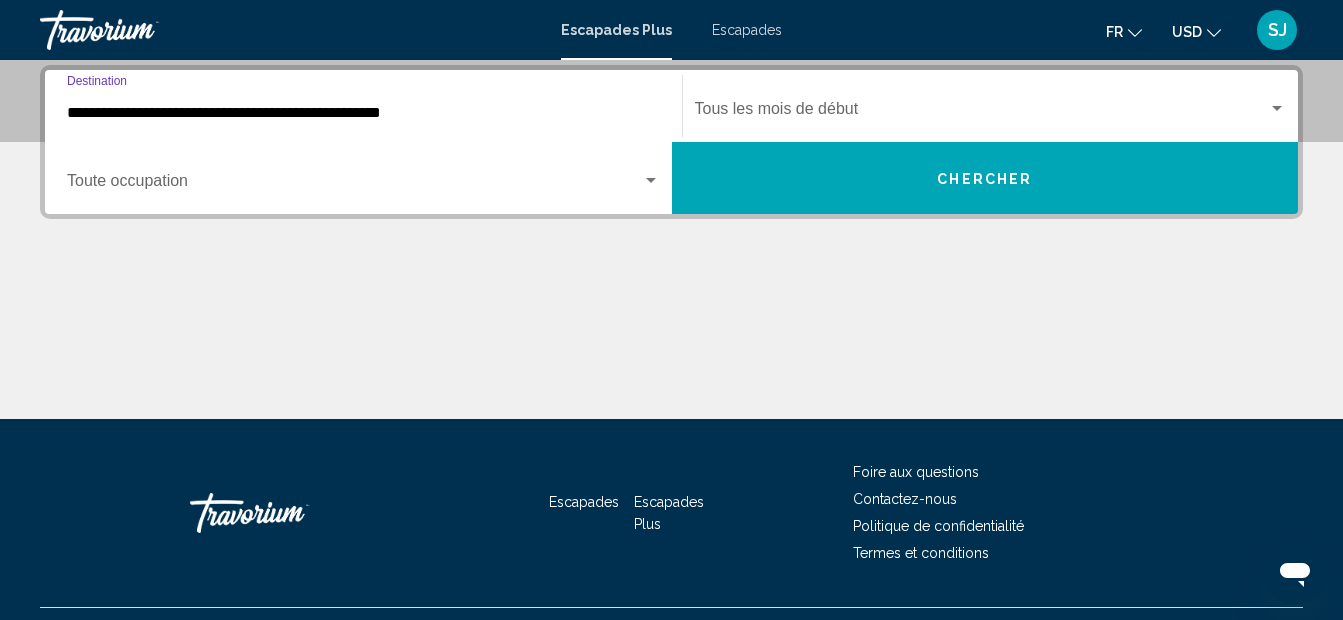 click at bounding box center (354, 185) 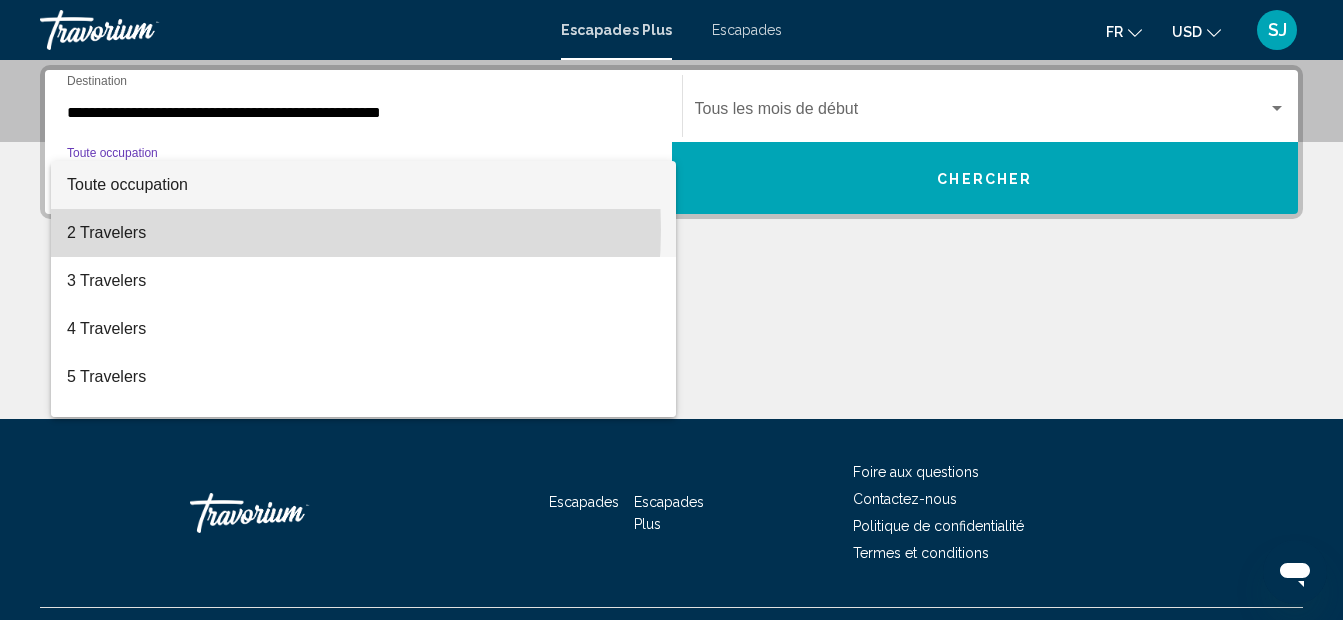 click on "2 Travelers" at bounding box center (363, 233) 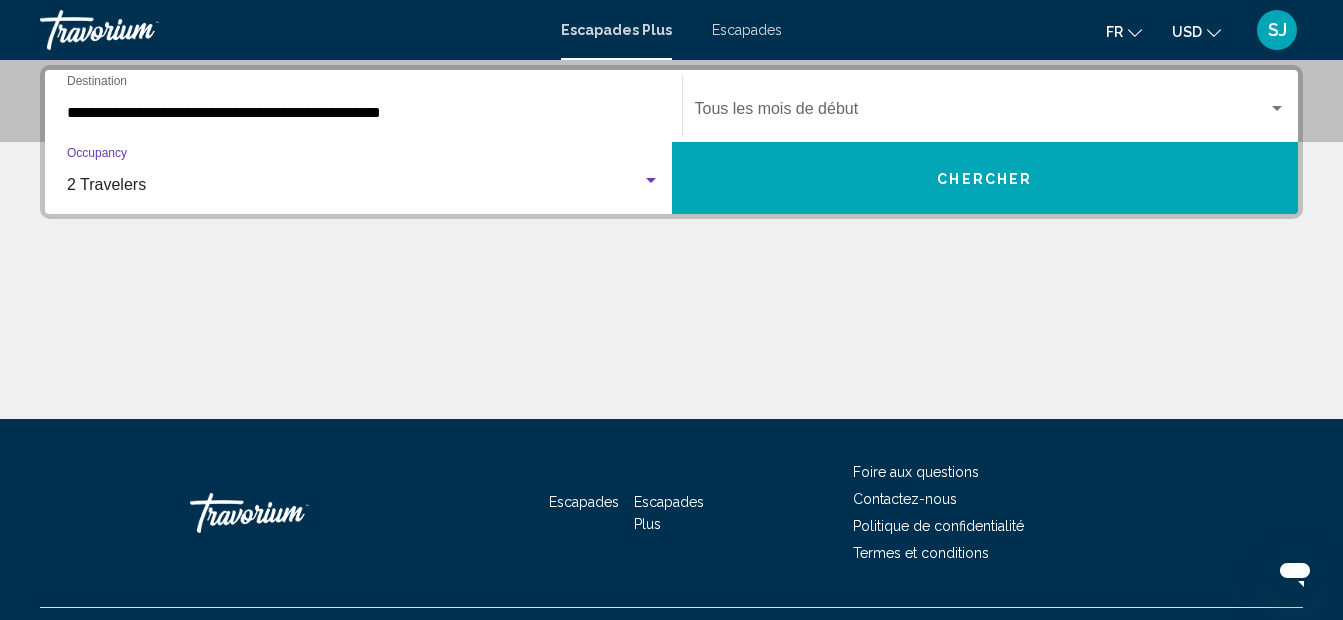 click at bounding box center (982, 113) 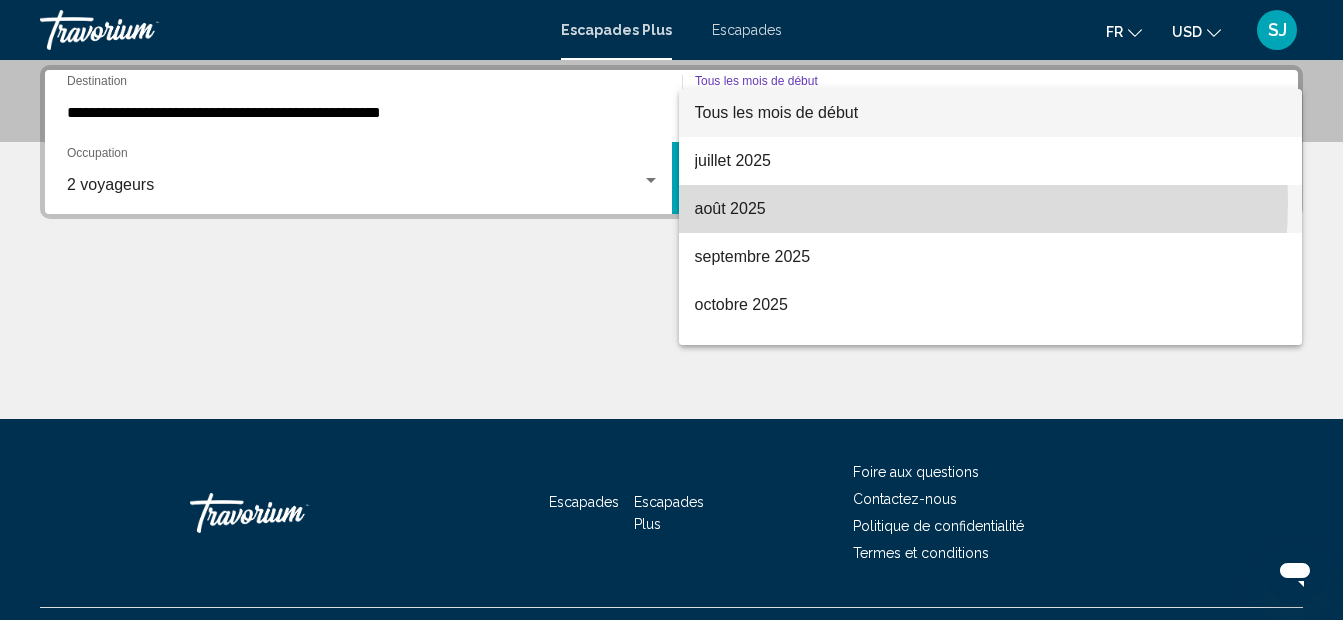 click on "août 2025" at bounding box center [991, 209] 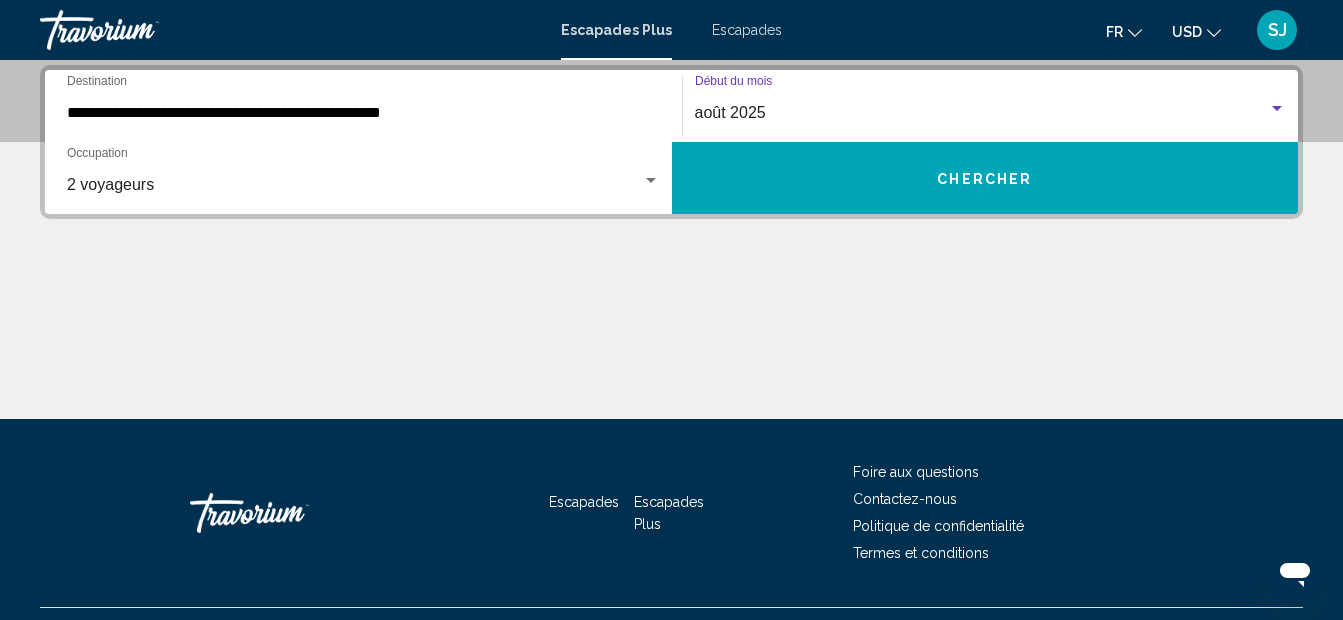 click on "Chercher" at bounding box center [984, 179] 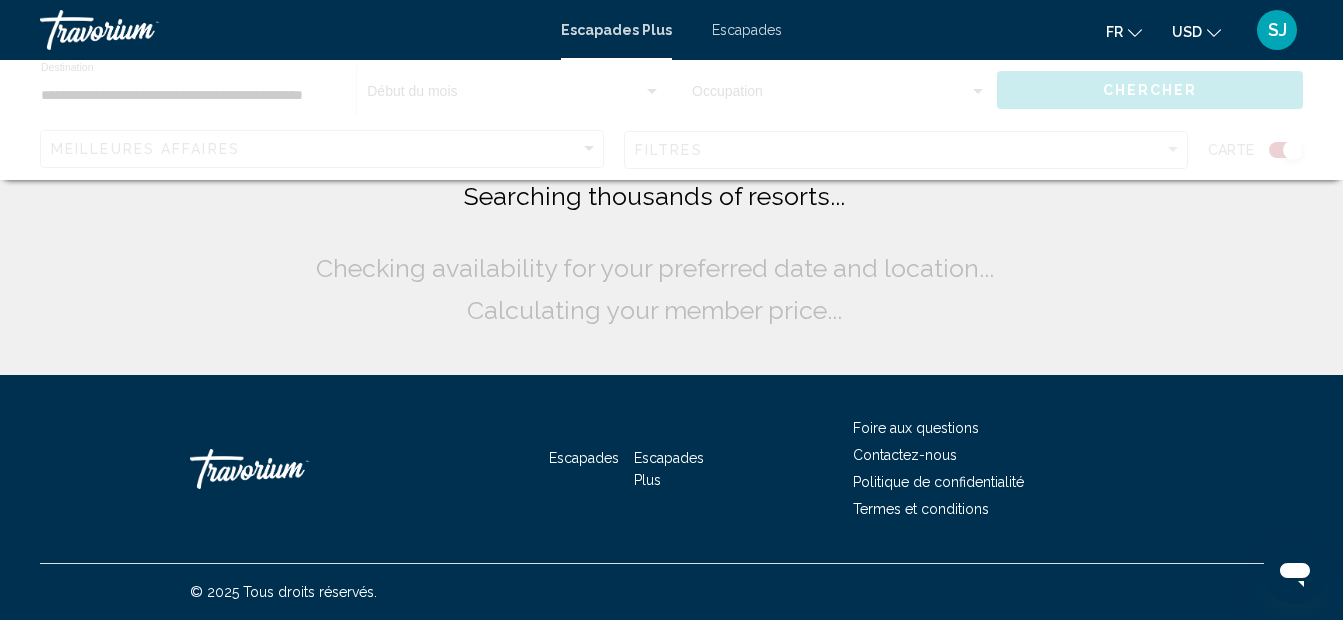 scroll, scrollTop: 0, scrollLeft: 0, axis: both 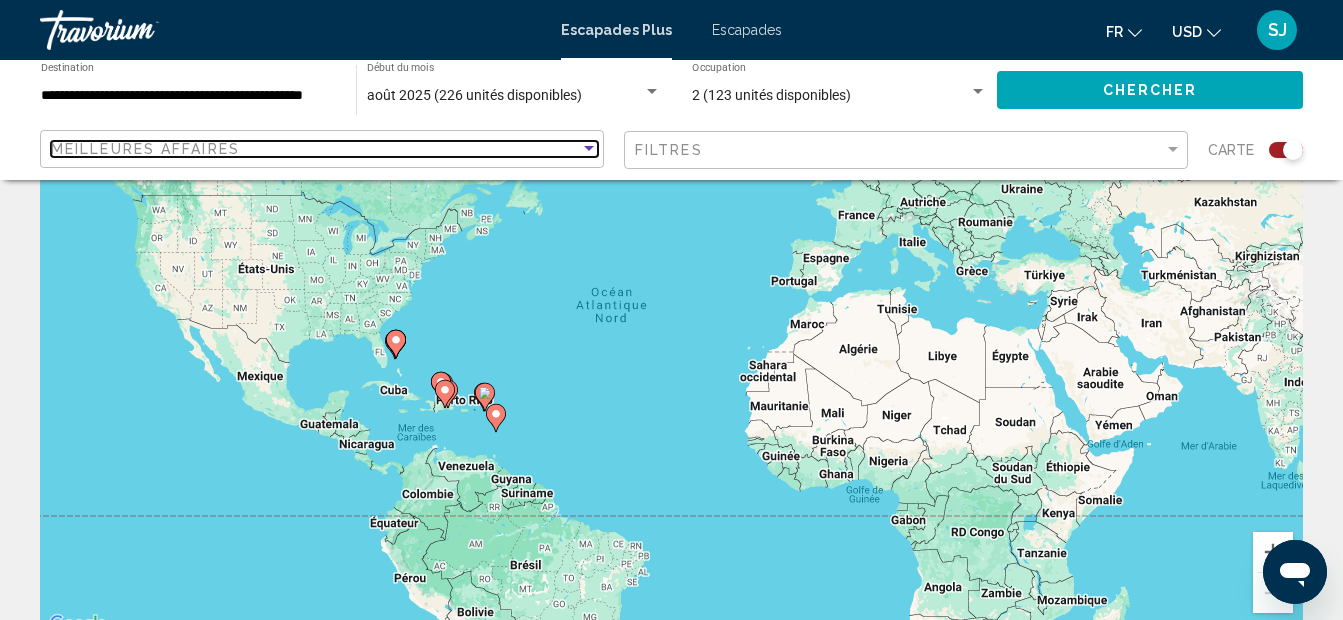 click at bounding box center [589, 149] 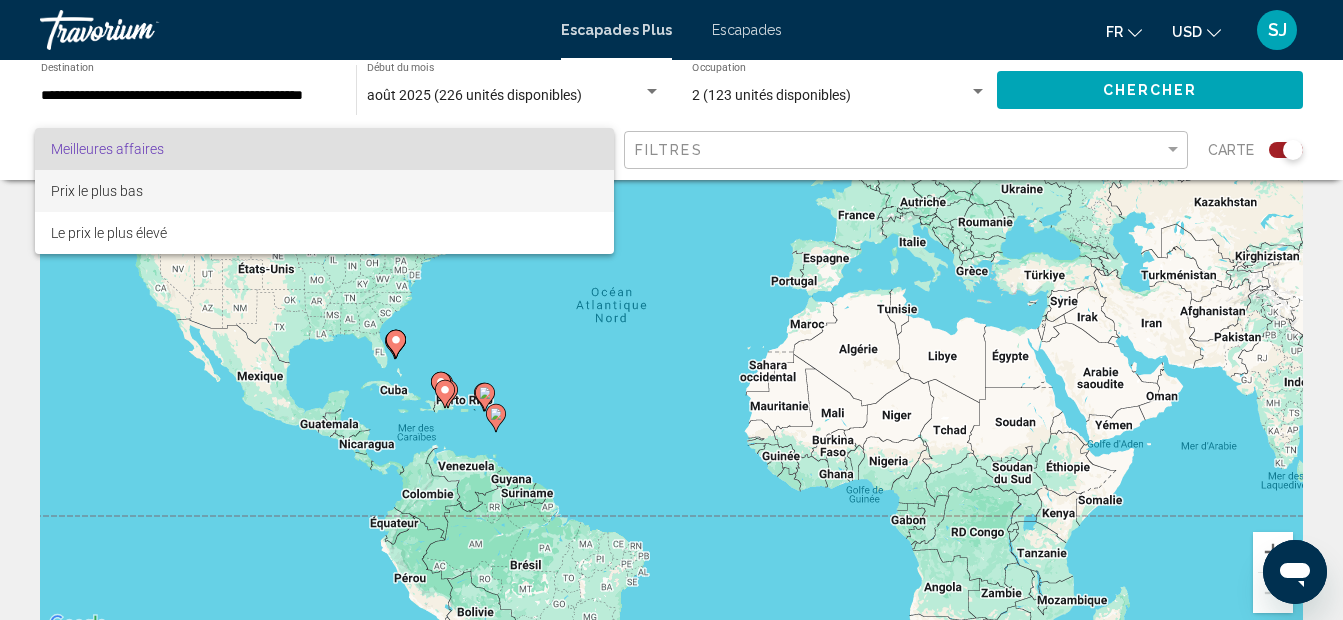 click on "Prix le plus bas" at bounding box center [324, 191] 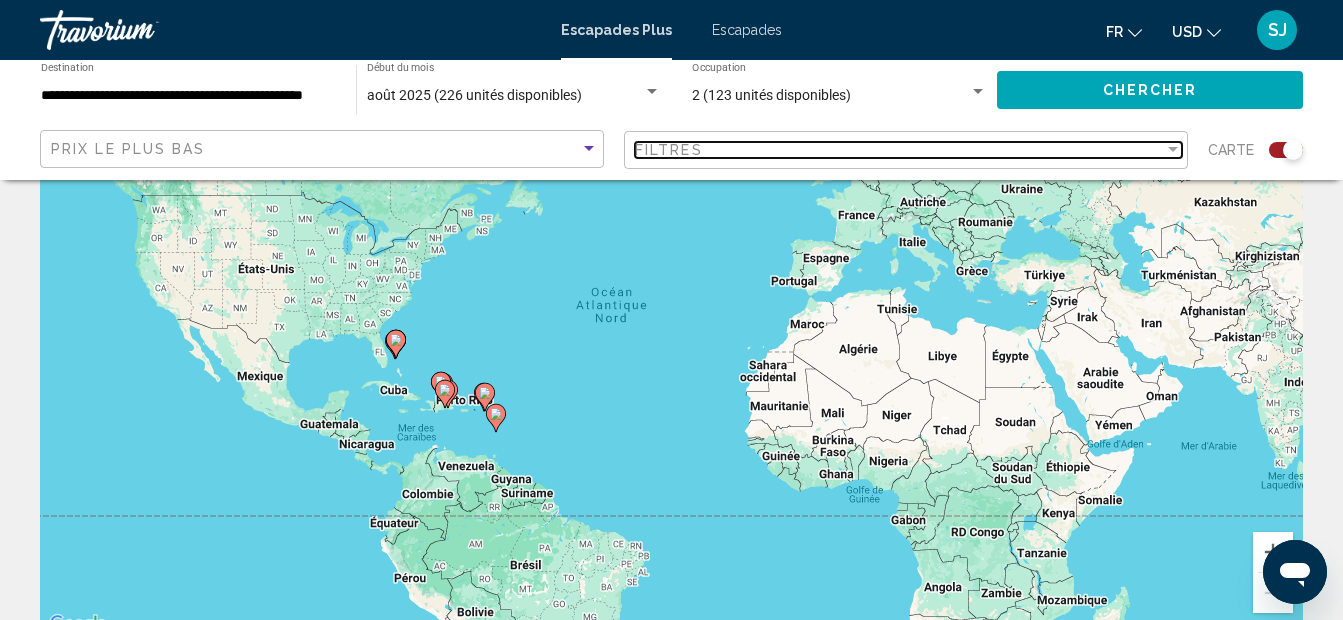 click on "Filtres" at bounding box center (899, 150) 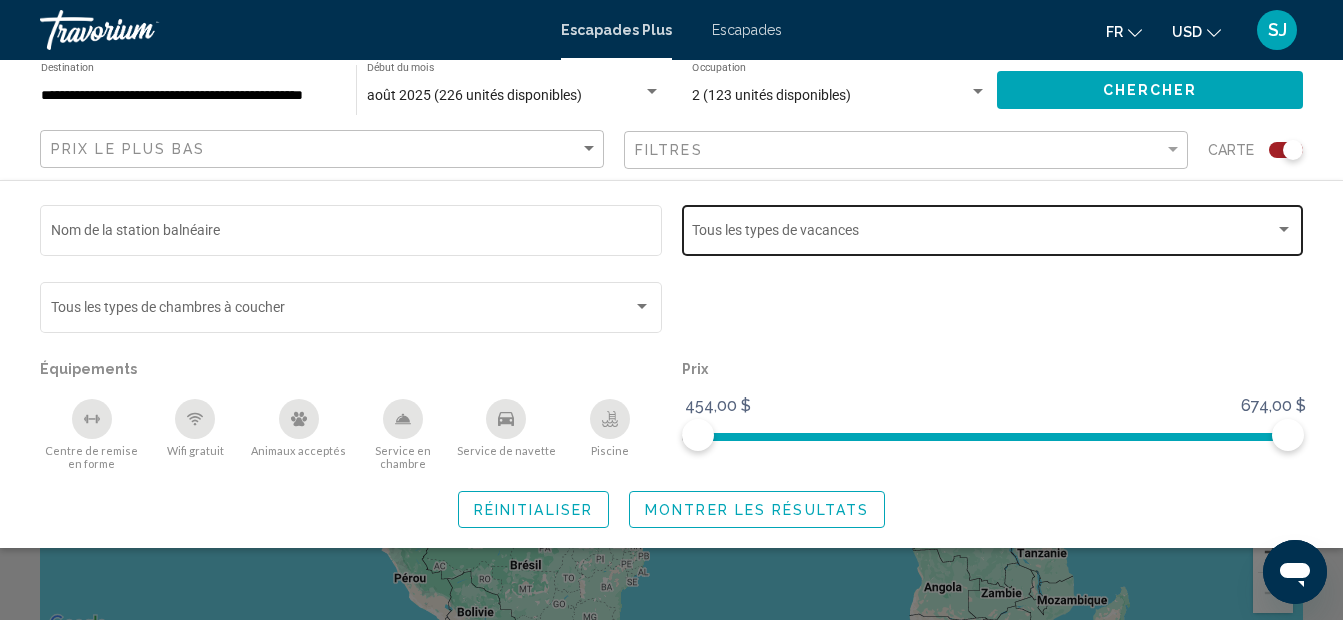 click on "Vacation Types Tous les types de vacances" 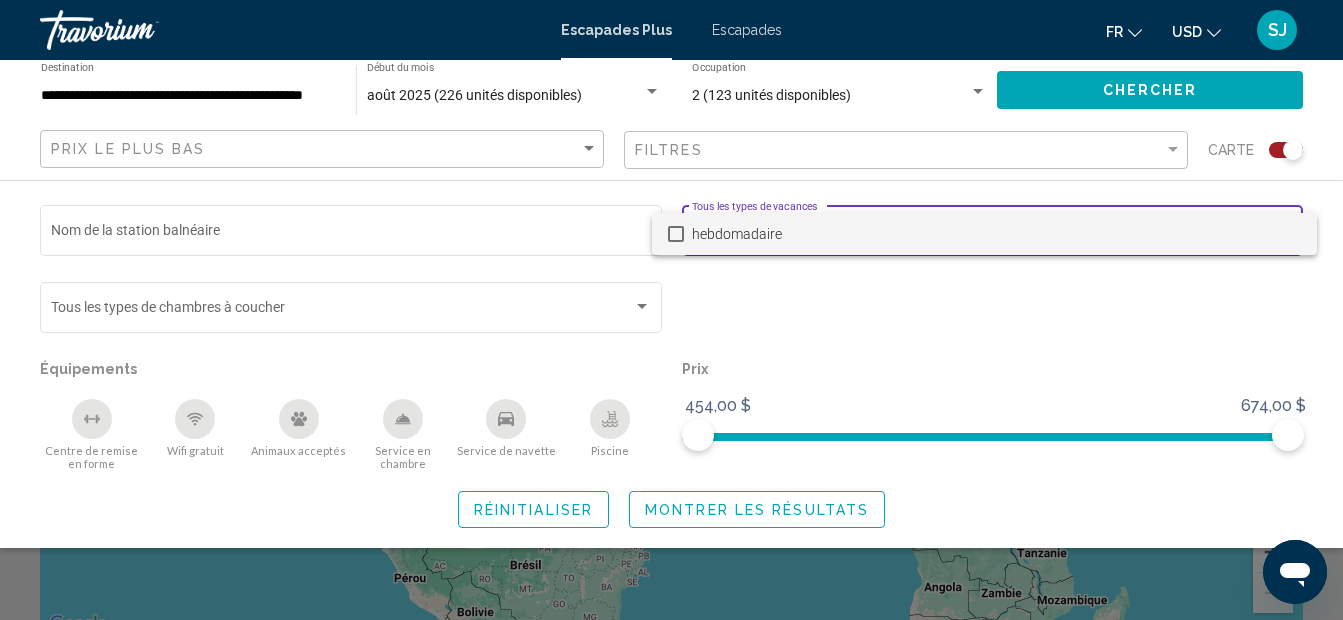 click at bounding box center (671, 310) 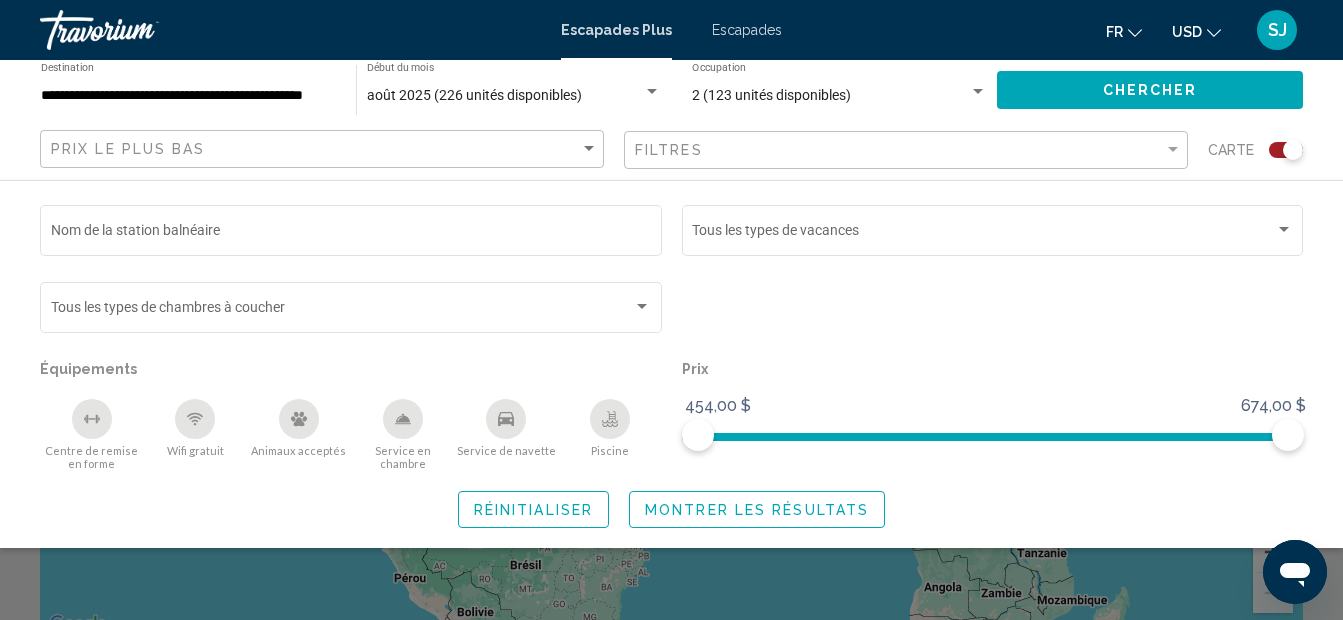 click on "Montrer les résultats" 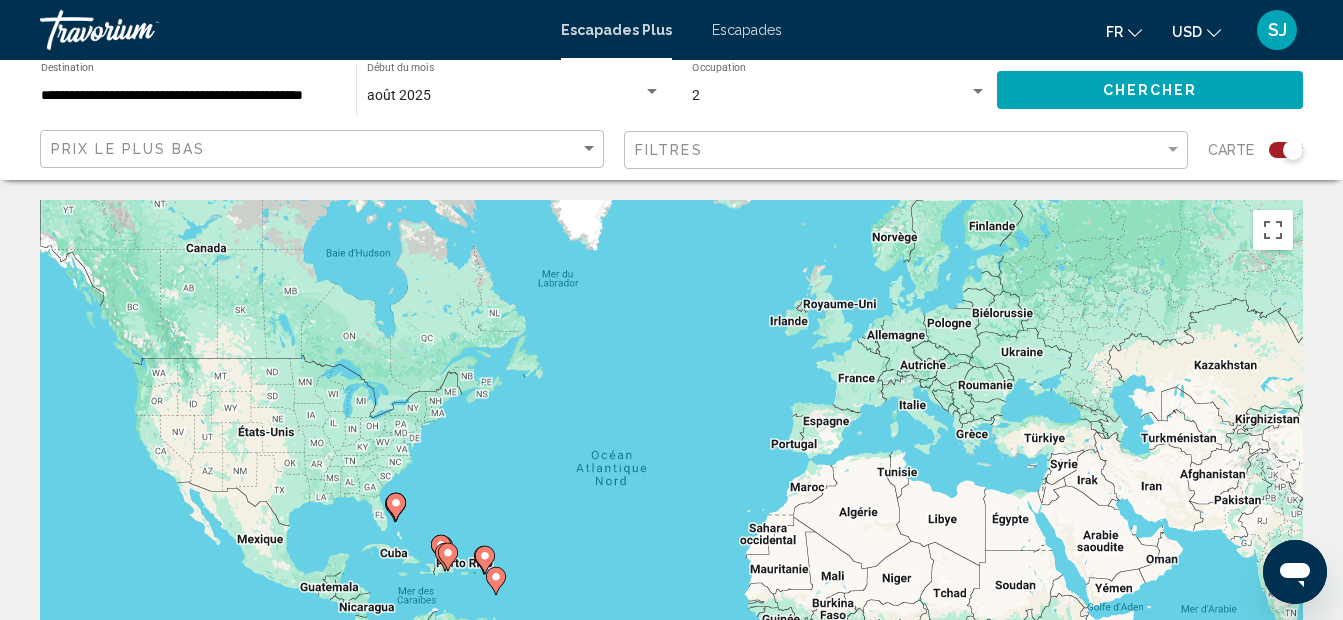 scroll, scrollTop: 600, scrollLeft: 0, axis: vertical 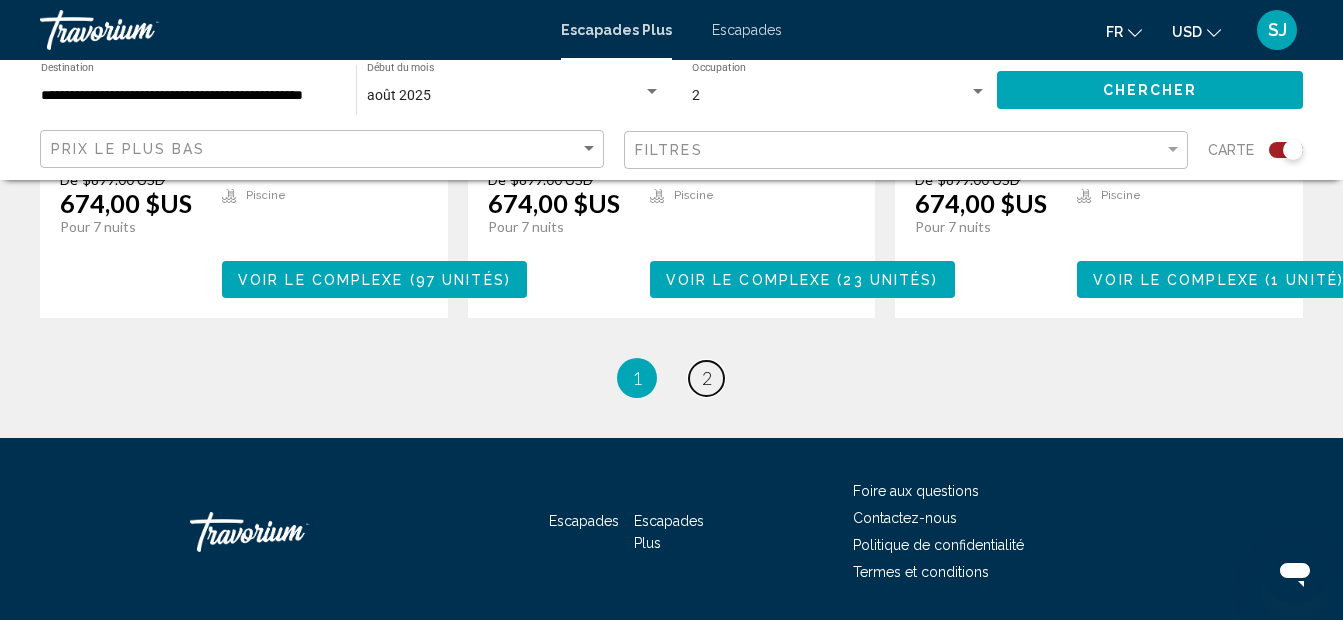 click on "2" at bounding box center [707, 378] 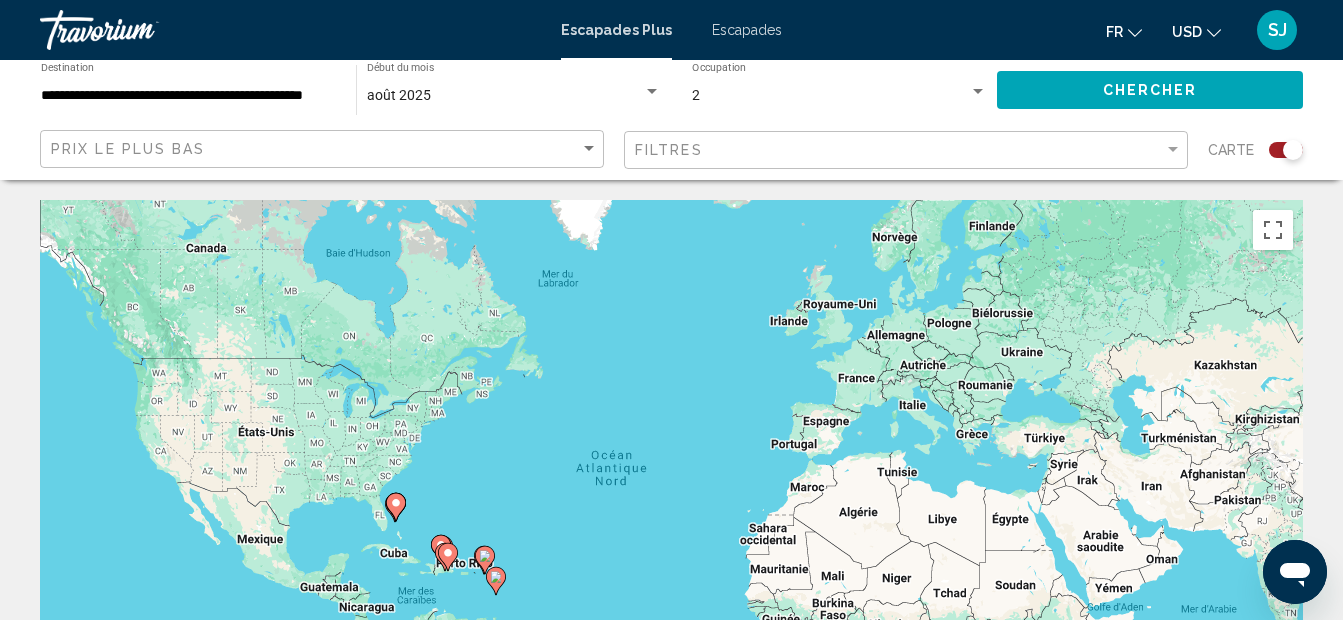 scroll, scrollTop: 600, scrollLeft: 0, axis: vertical 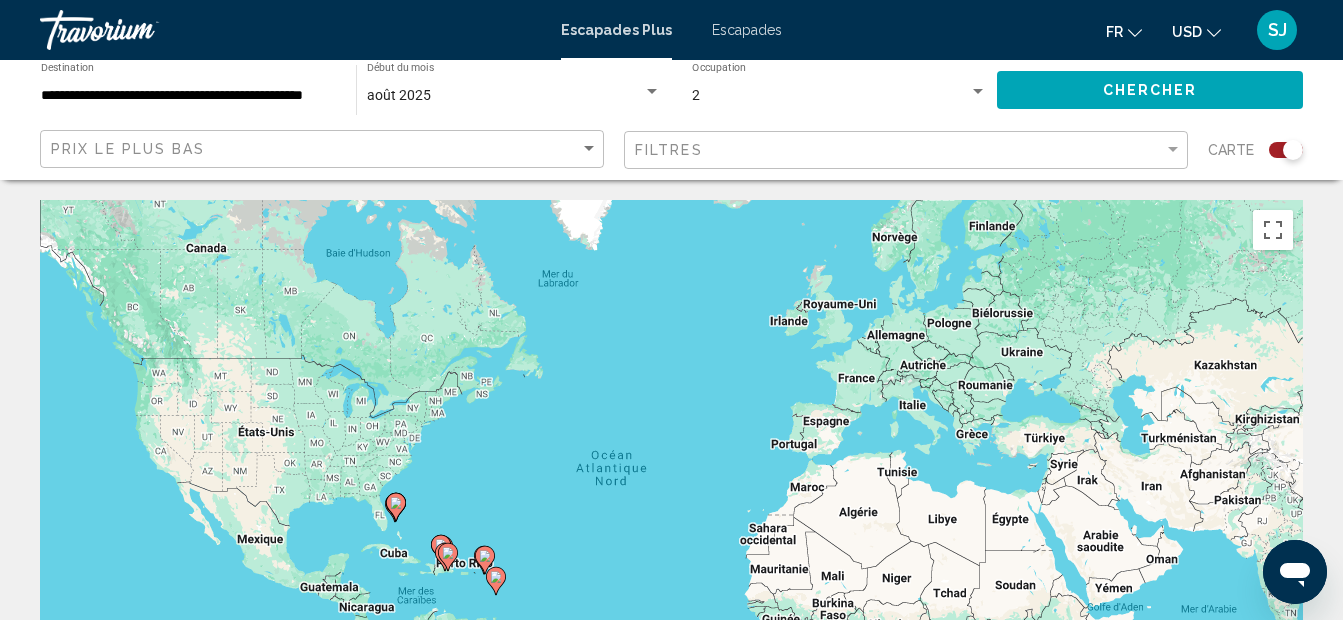 click on "août 2025" at bounding box center (399, 95) 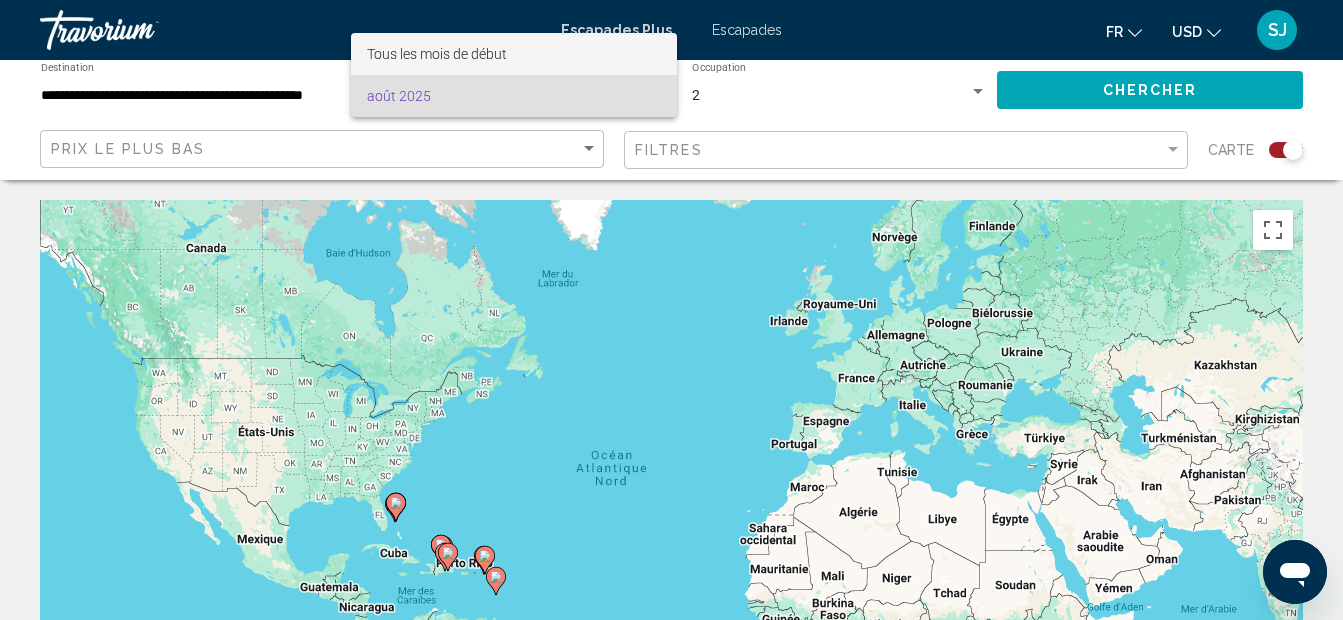 click on "Tous les mois de début" at bounding box center (437, 54) 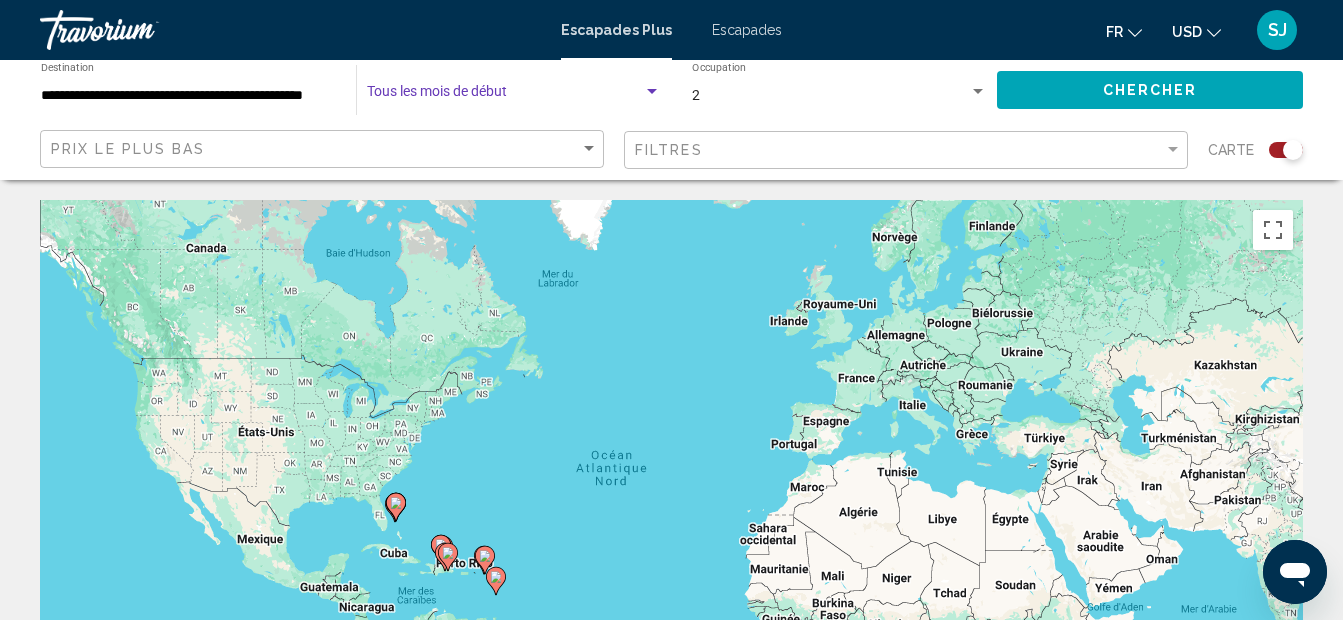 click at bounding box center (505, 96) 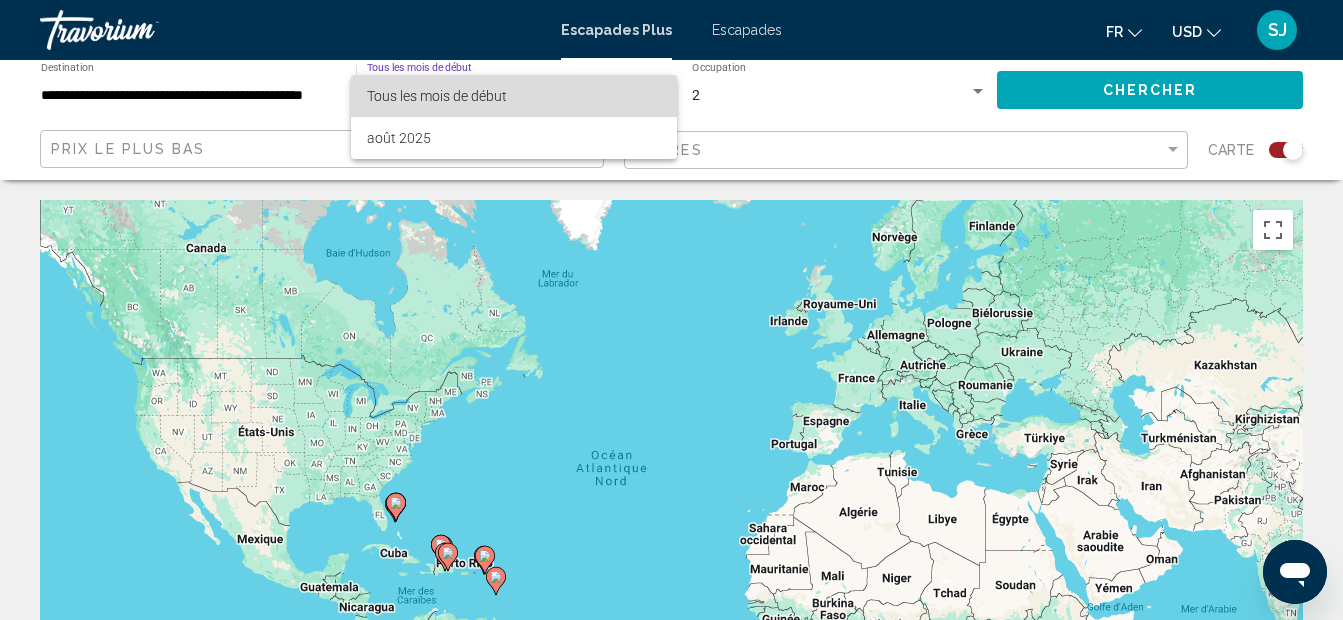 click on "Tous les mois de début" at bounding box center [514, 96] 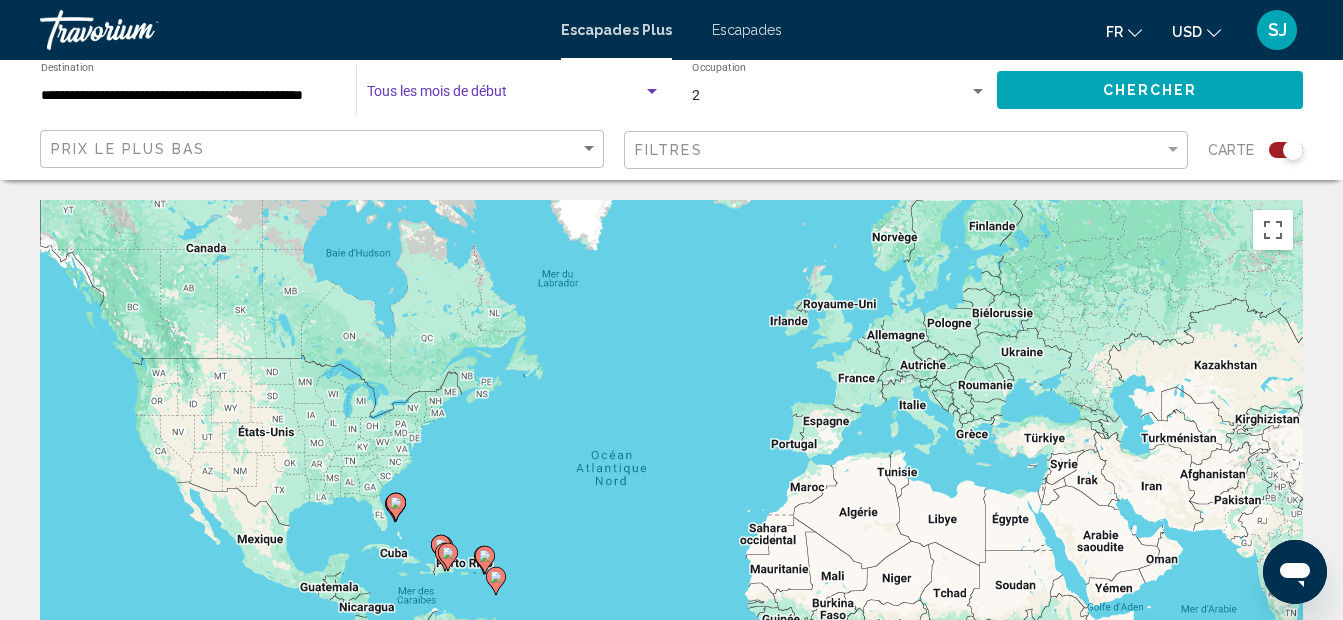 click on "Escapades" at bounding box center (747, 30) 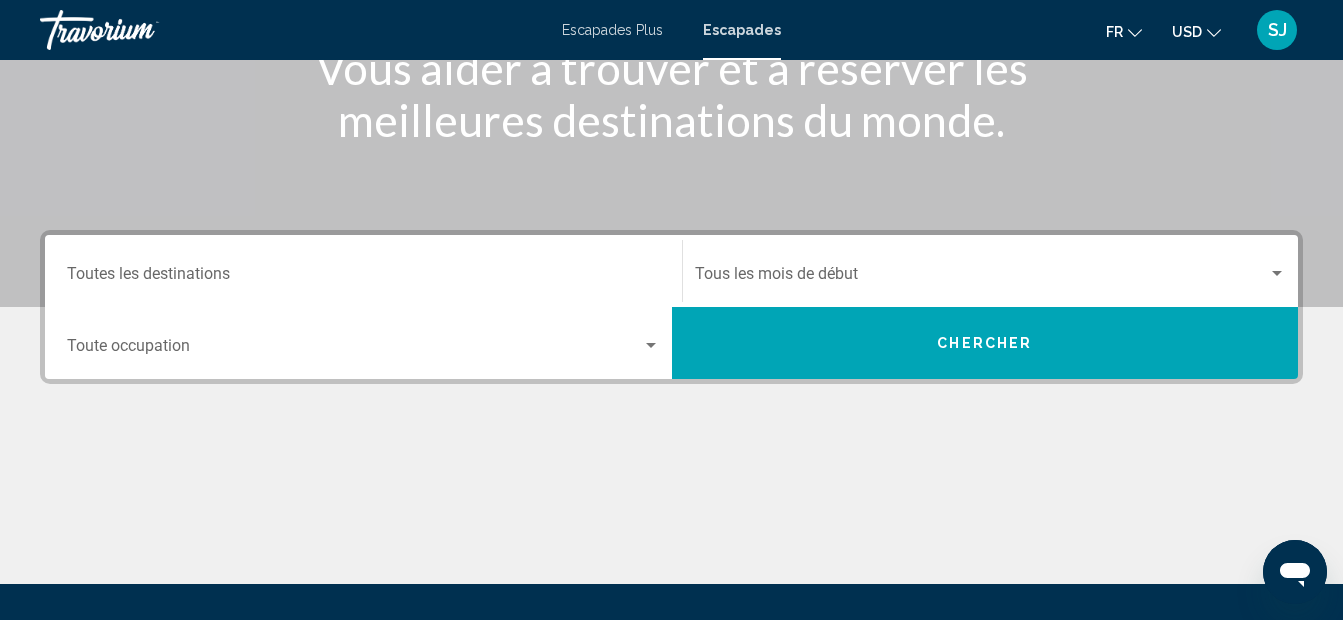 scroll, scrollTop: 297, scrollLeft: 0, axis: vertical 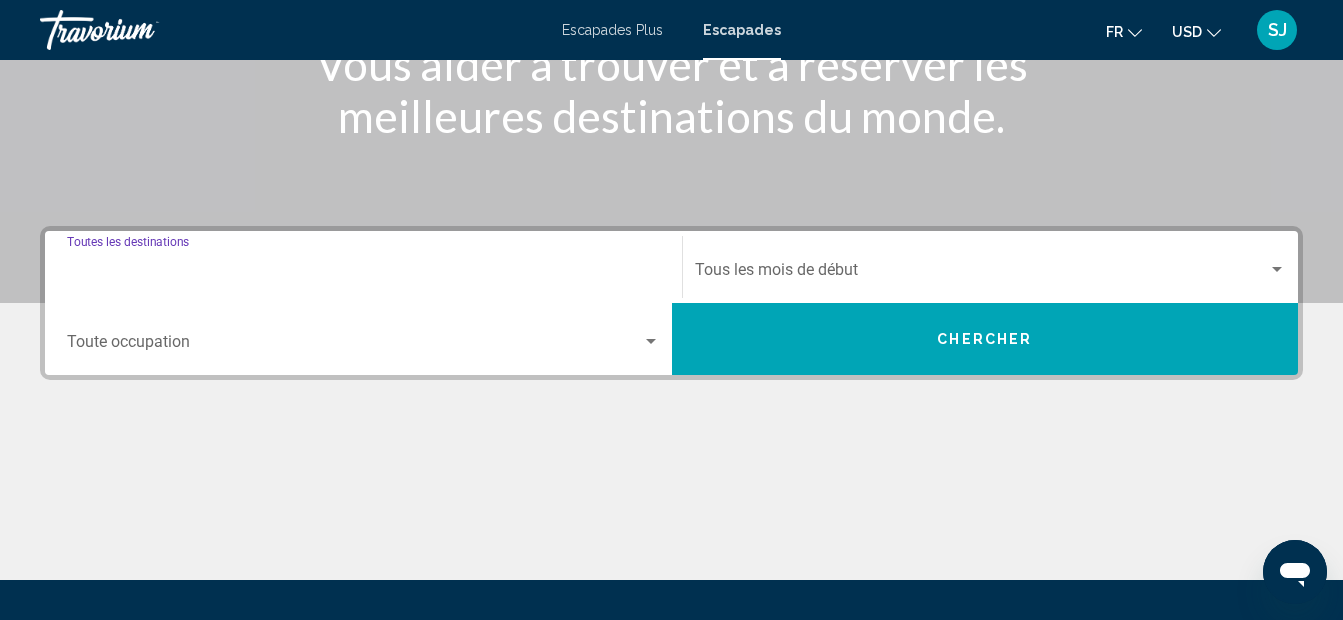 click on "Destination Toutes les destinations" at bounding box center (363, 274) 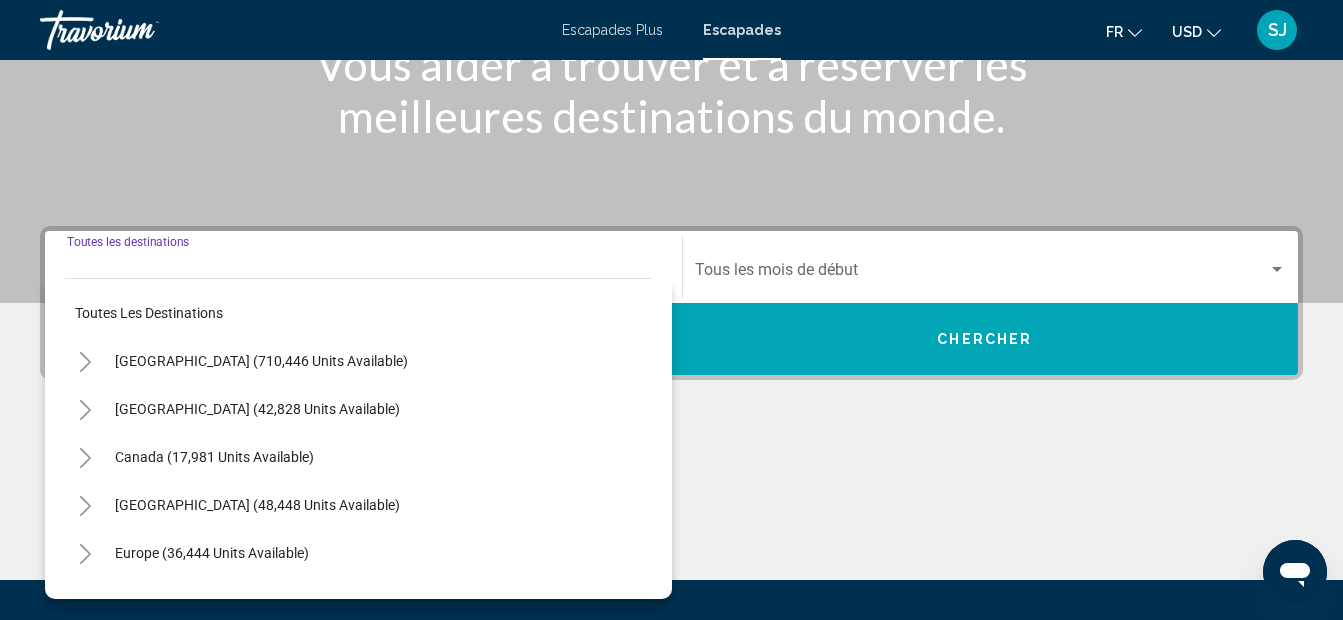 scroll, scrollTop: 458, scrollLeft: 0, axis: vertical 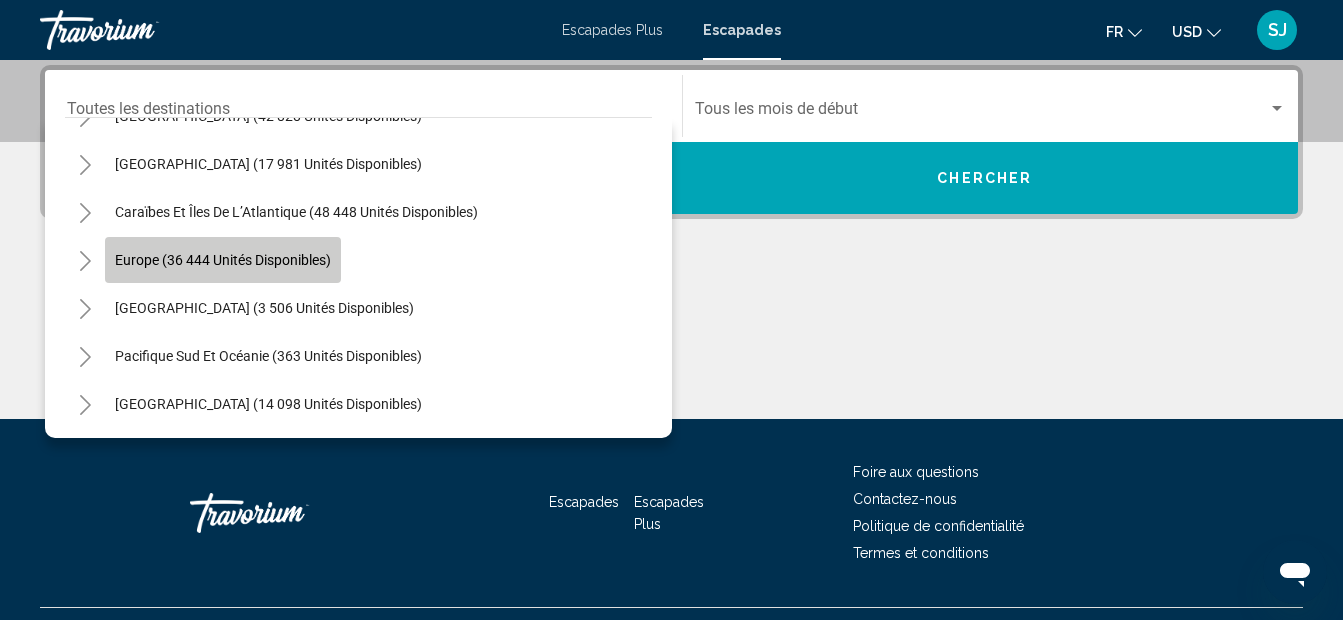 click on "Europe (36 444 unités disponibles)" 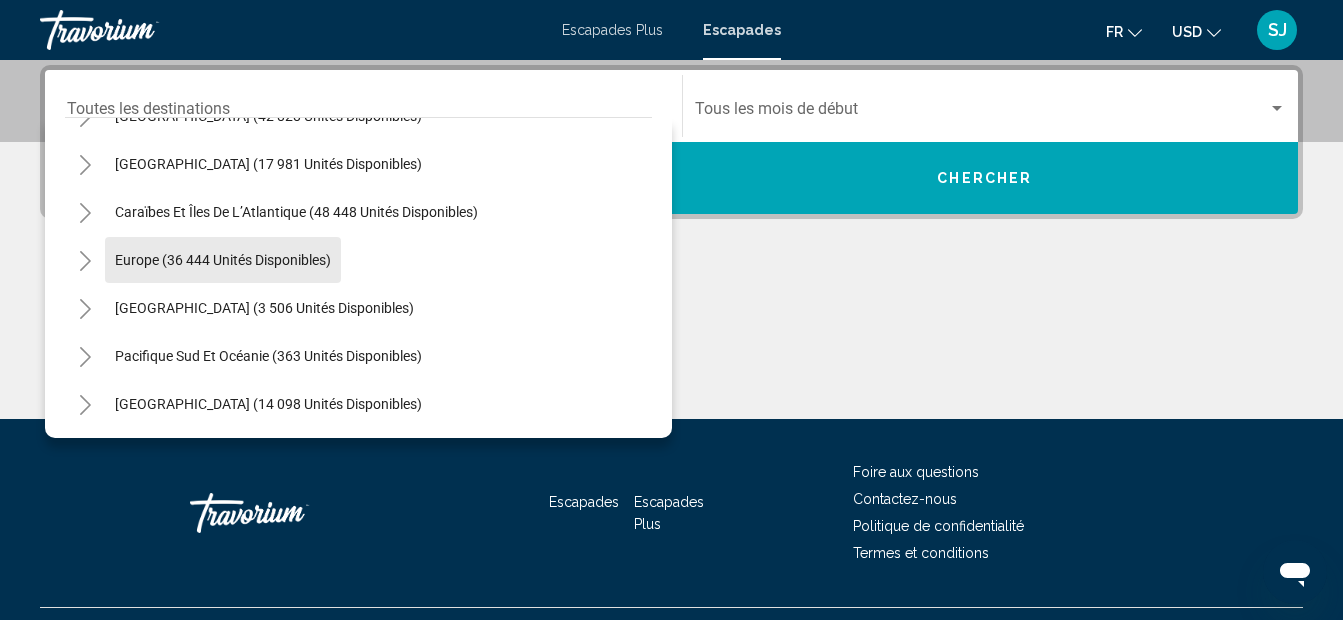 type on "**********" 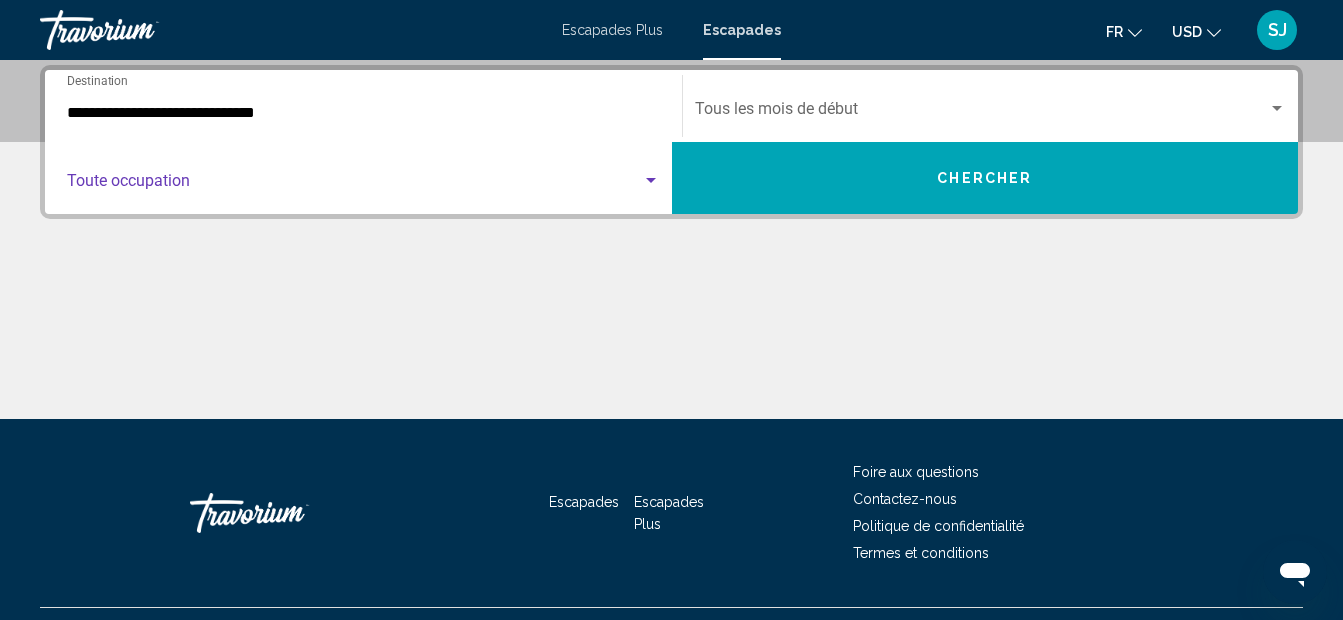 click at bounding box center [354, 185] 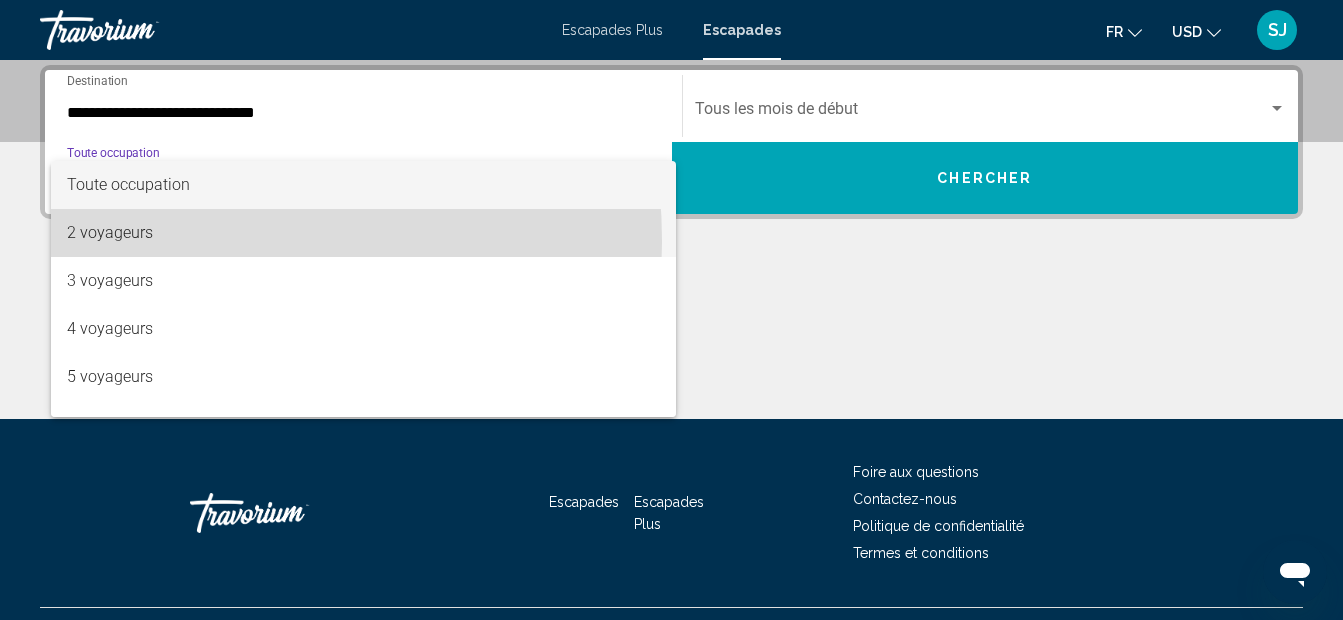 click on "2 voyageurs" at bounding box center (363, 233) 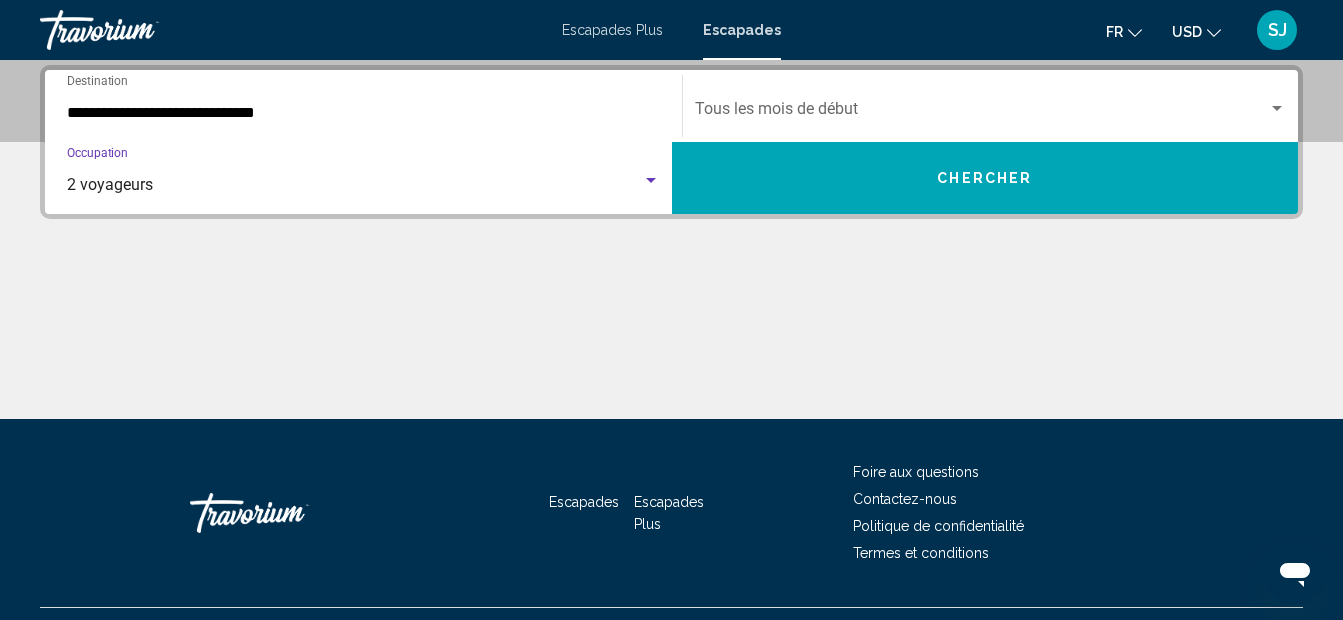 click on "Start Month Tous les mois de début" 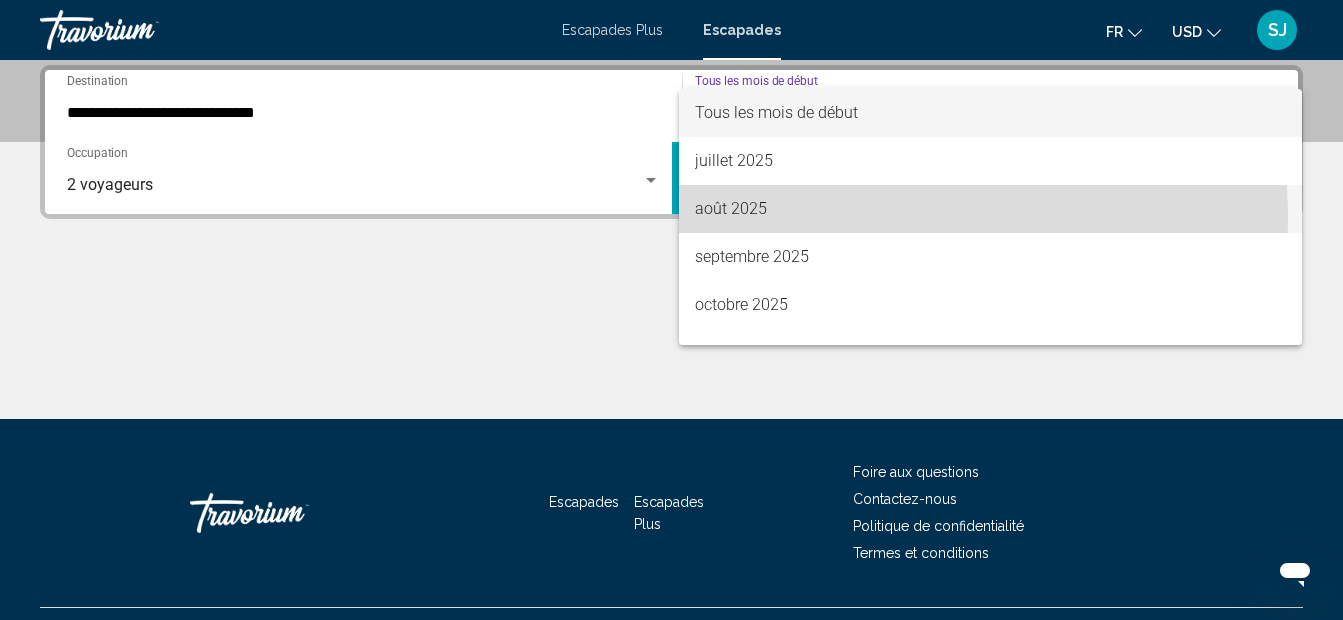 click on "août 2025" at bounding box center (991, 209) 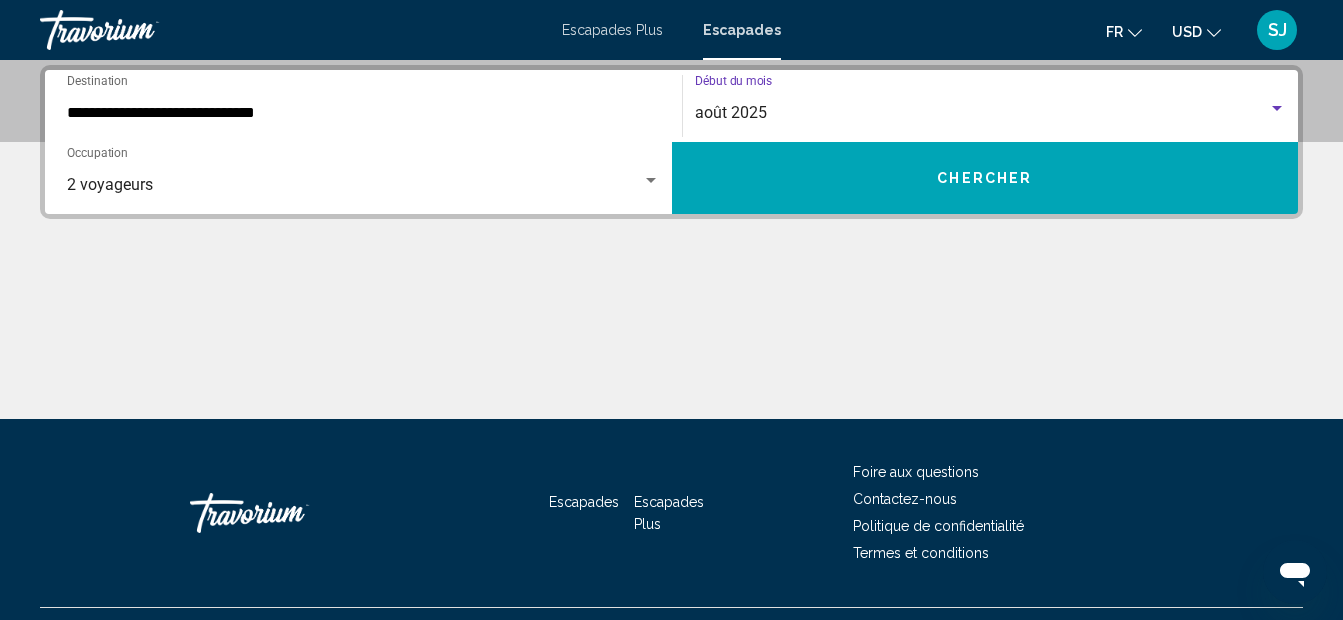 click on "Chercher" at bounding box center [985, 178] 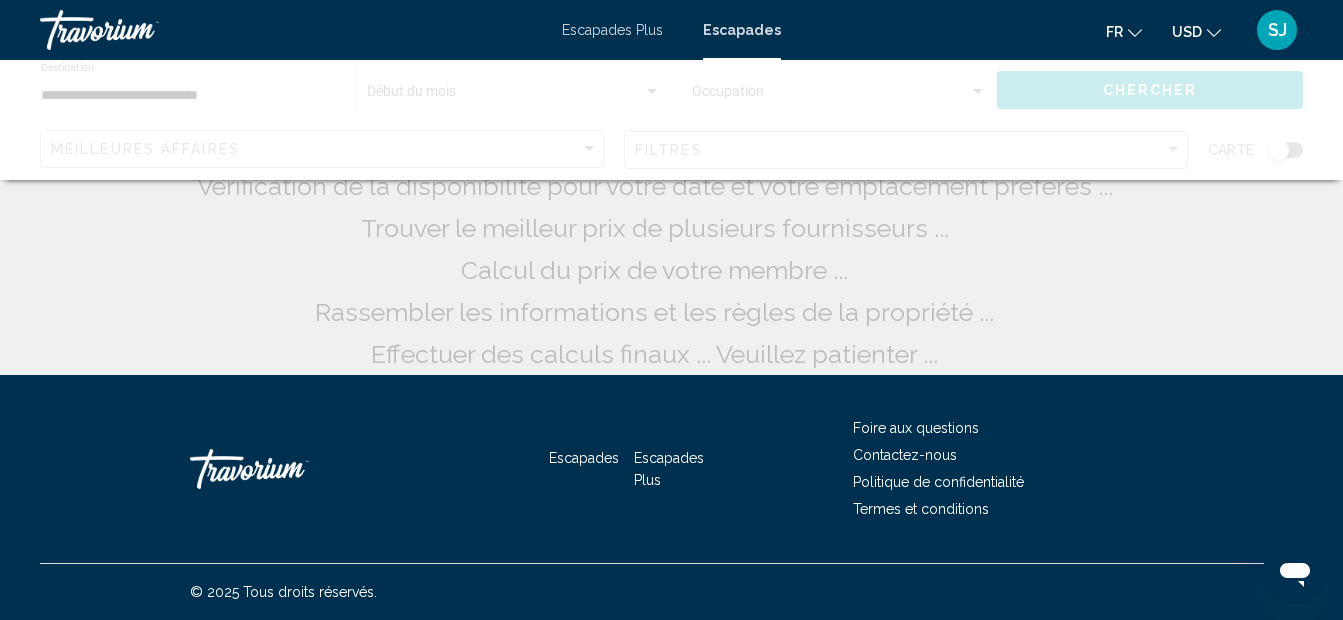 scroll, scrollTop: 0, scrollLeft: 0, axis: both 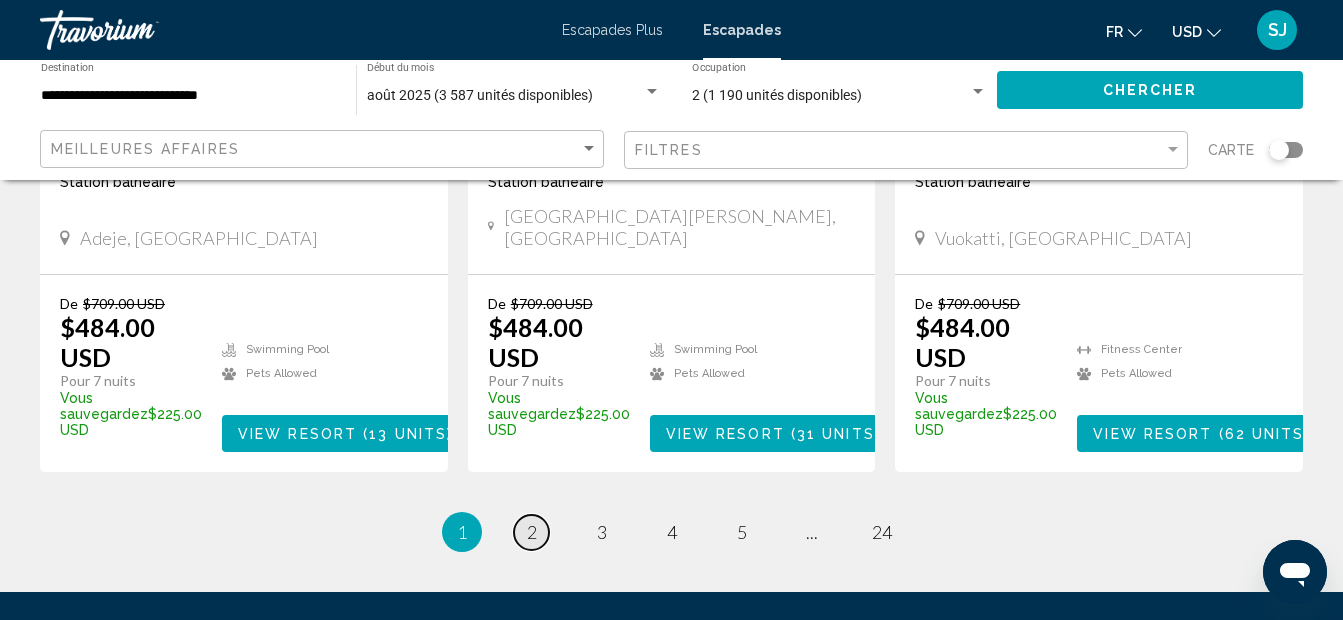 click on "2" at bounding box center (532, 532) 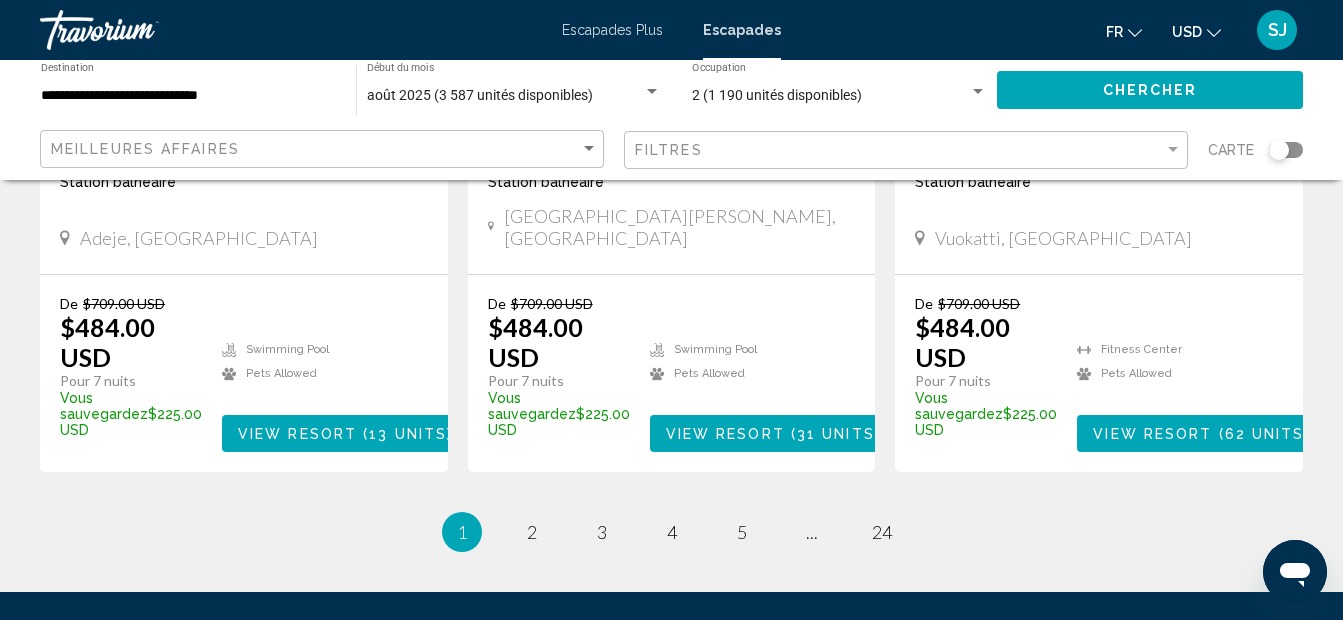 scroll, scrollTop: 0, scrollLeft: 0, axis: both 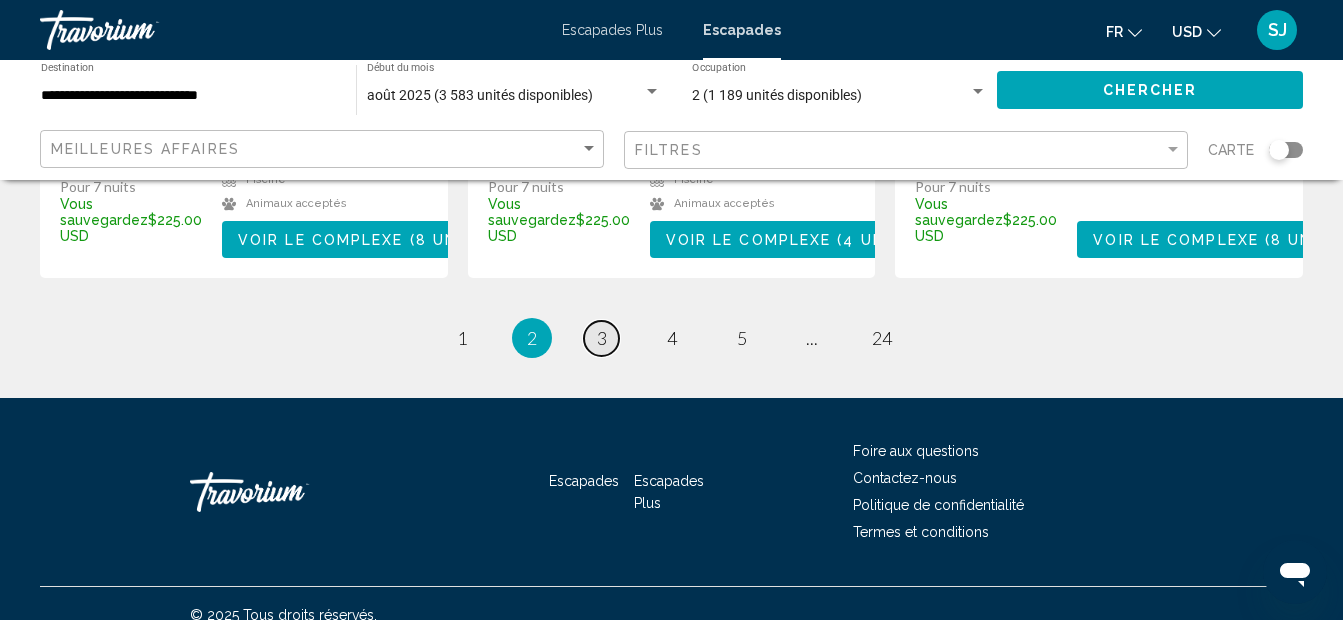click on "3" at bounding box center [602, 338] 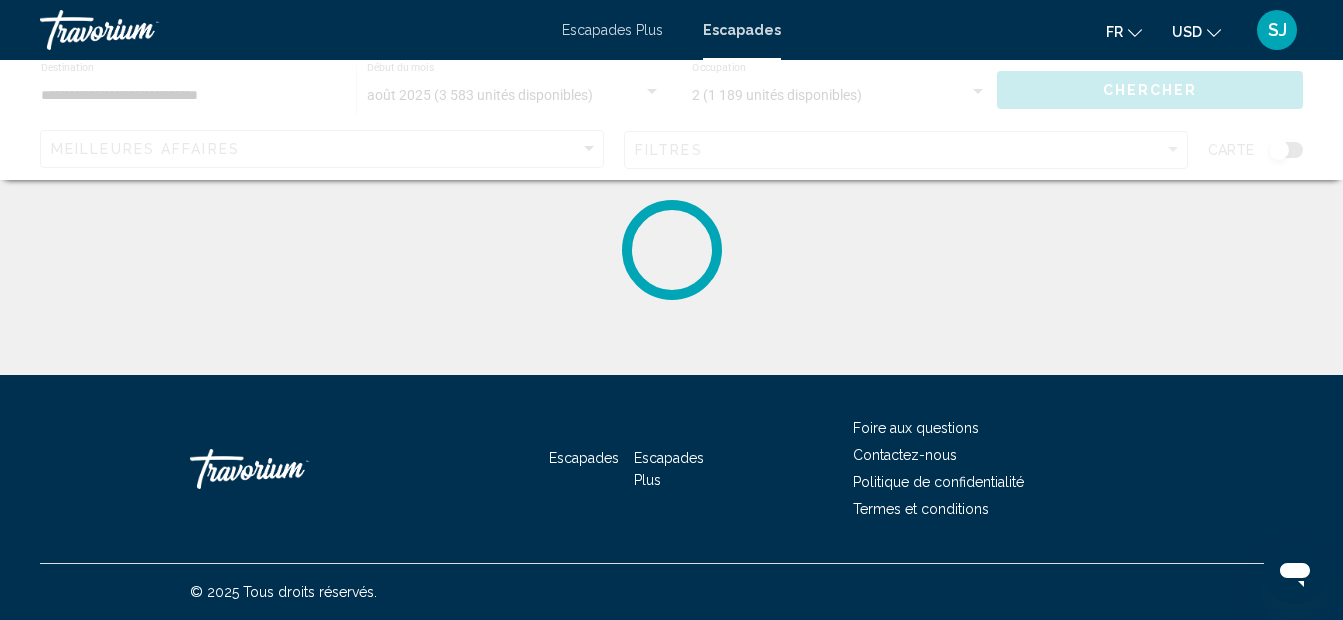 scroll, scrollTop: 0, scrollLeft: 0, axis: both 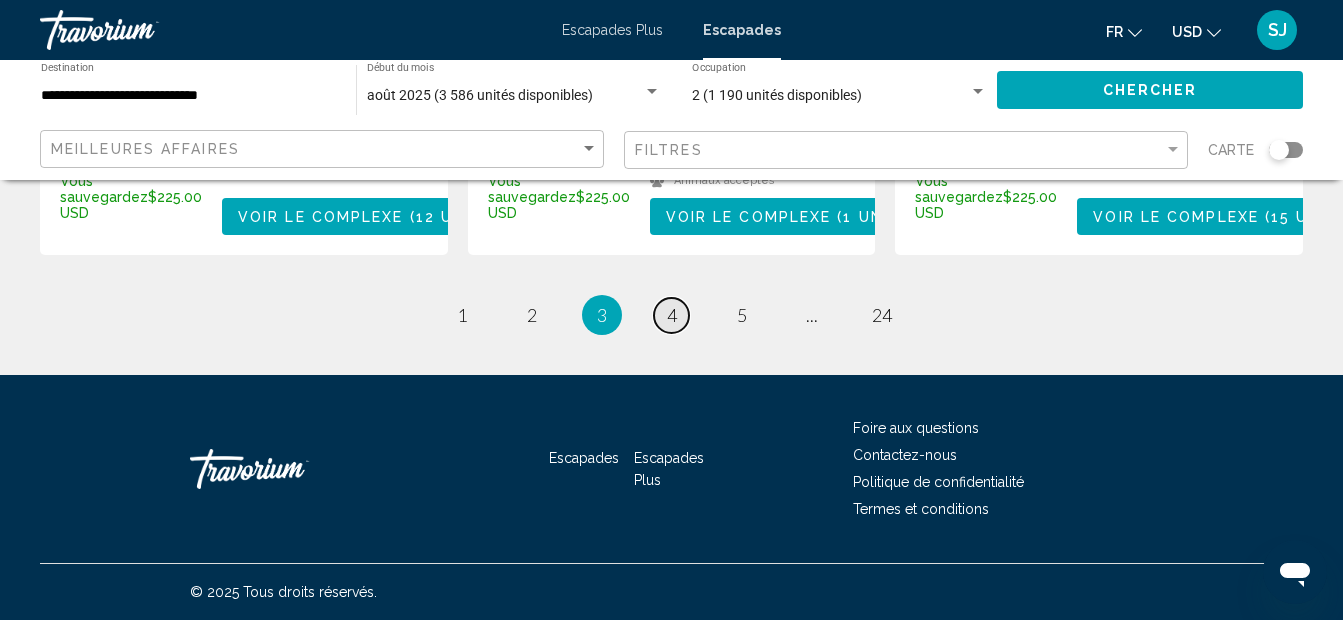 click on "4" at bounding box center [672, 315] 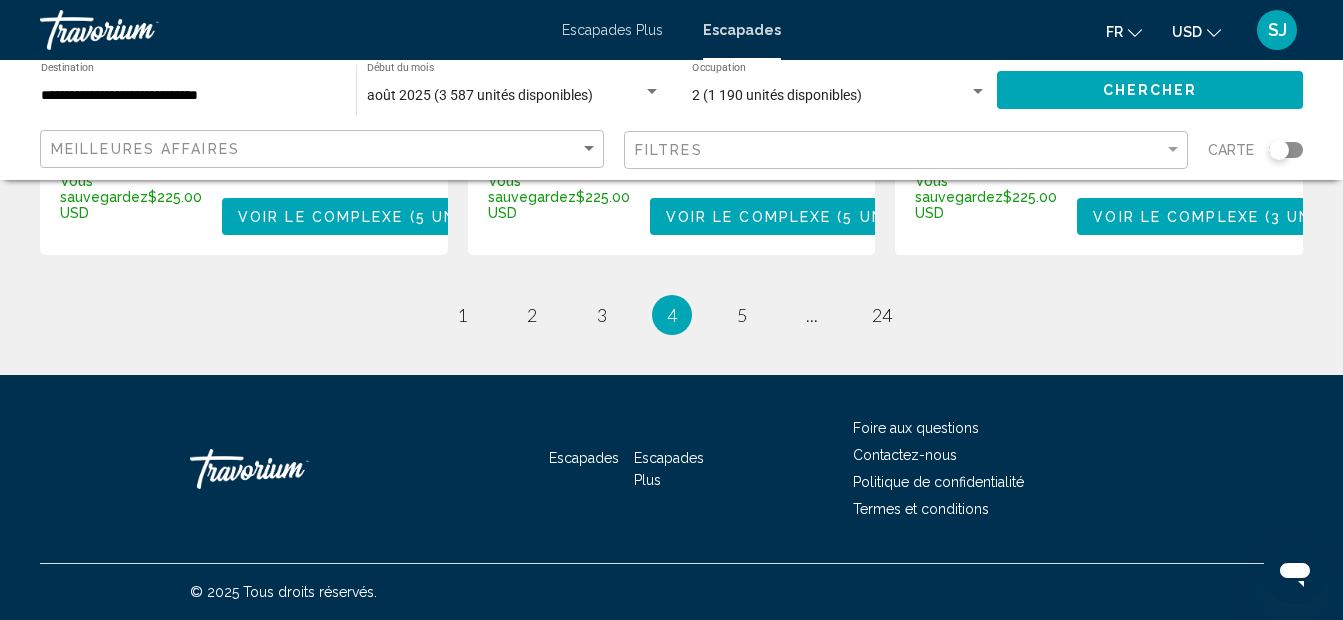 scroll, scrollTop: 2871, scrollLeft: 0, axis: vertical 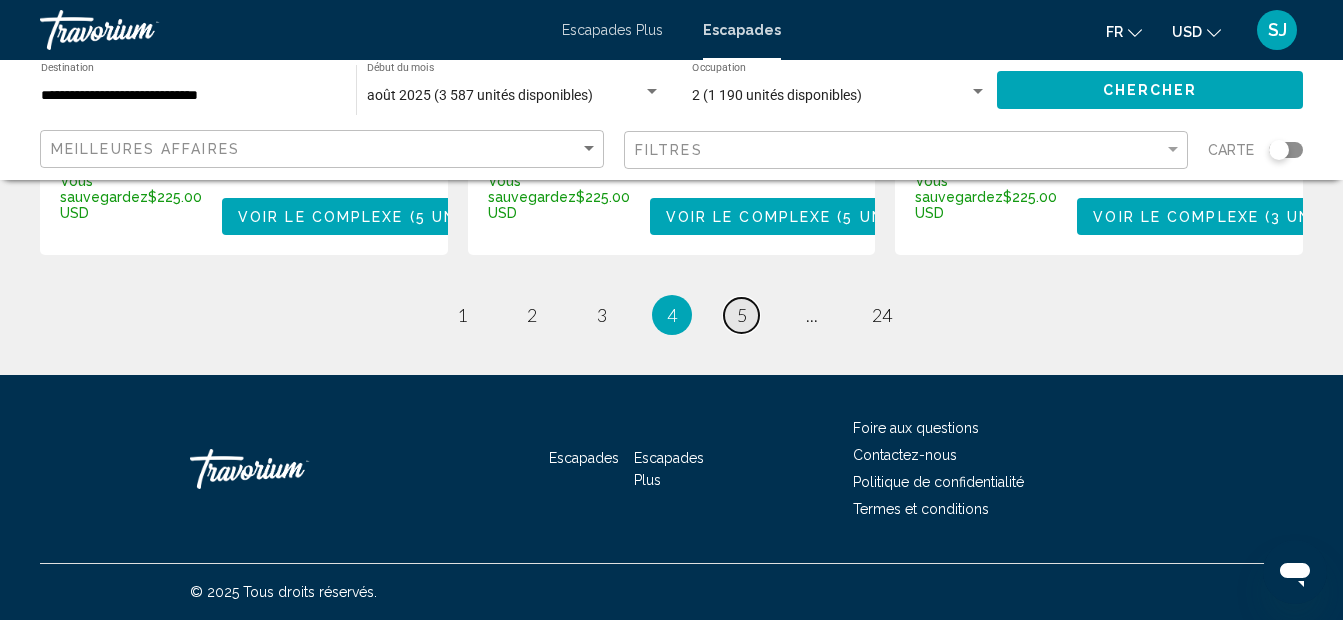 click on "5" at bounding box center (742, 315) 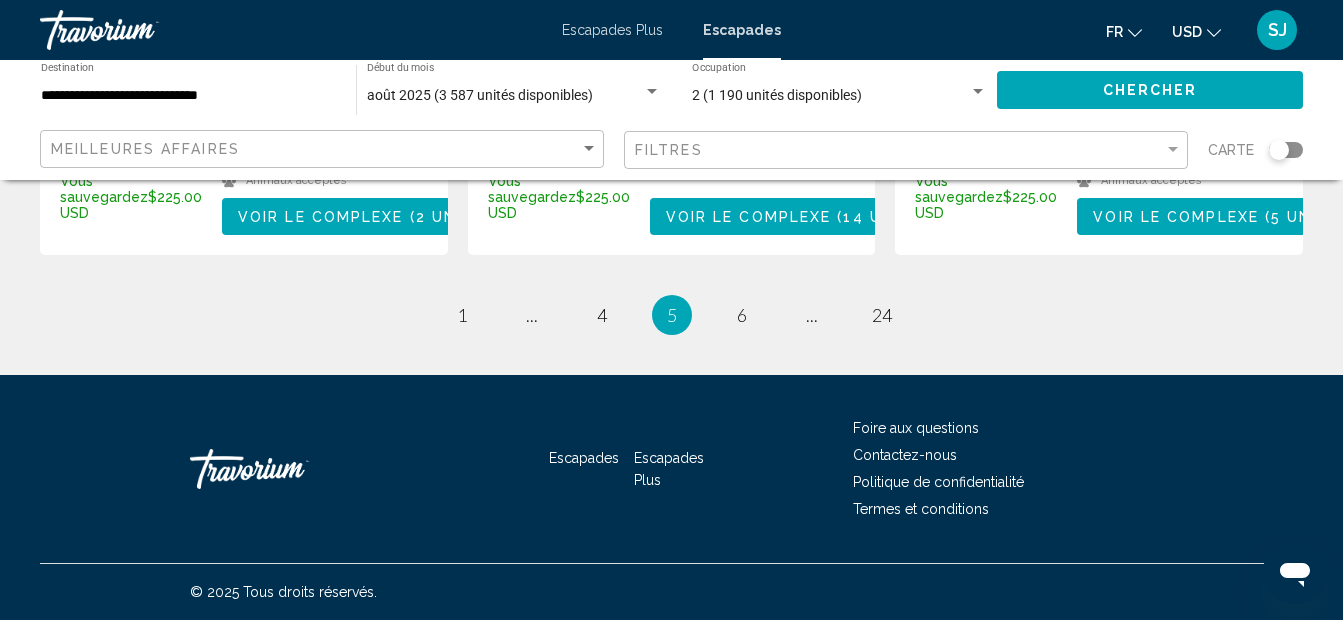 scroll, scrollTop: 2871, scrollLeft: 0, axis: vertical 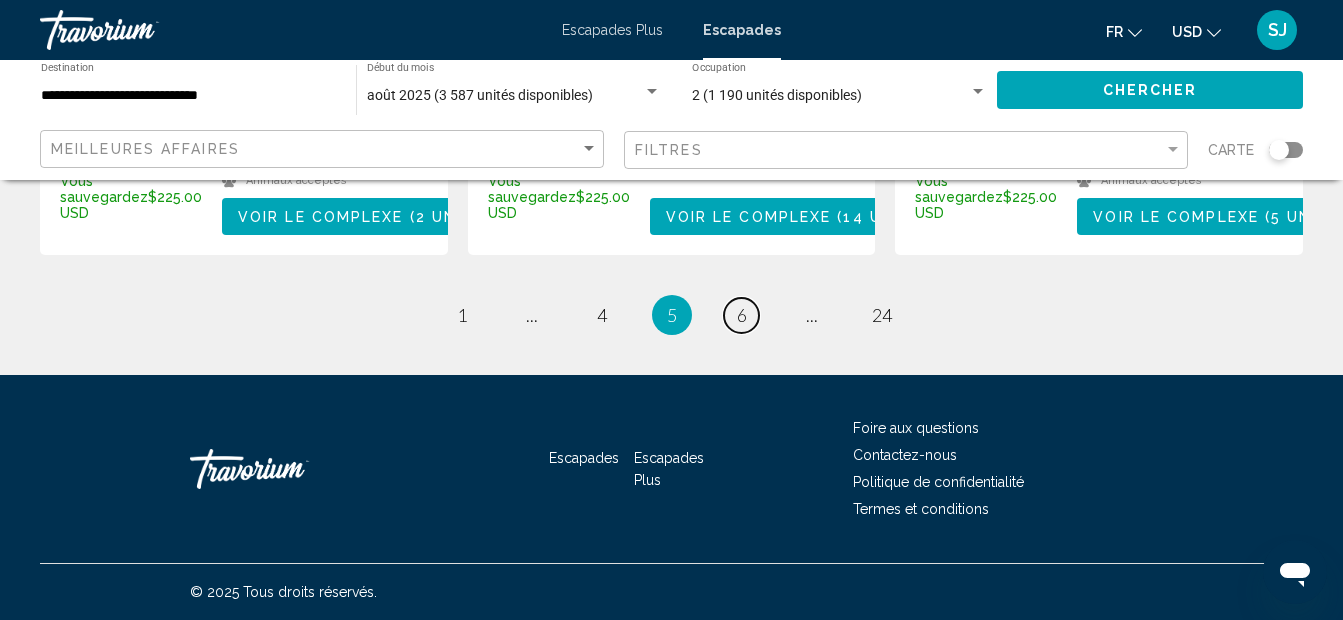 click on "6" at bounding box center (742, 315) 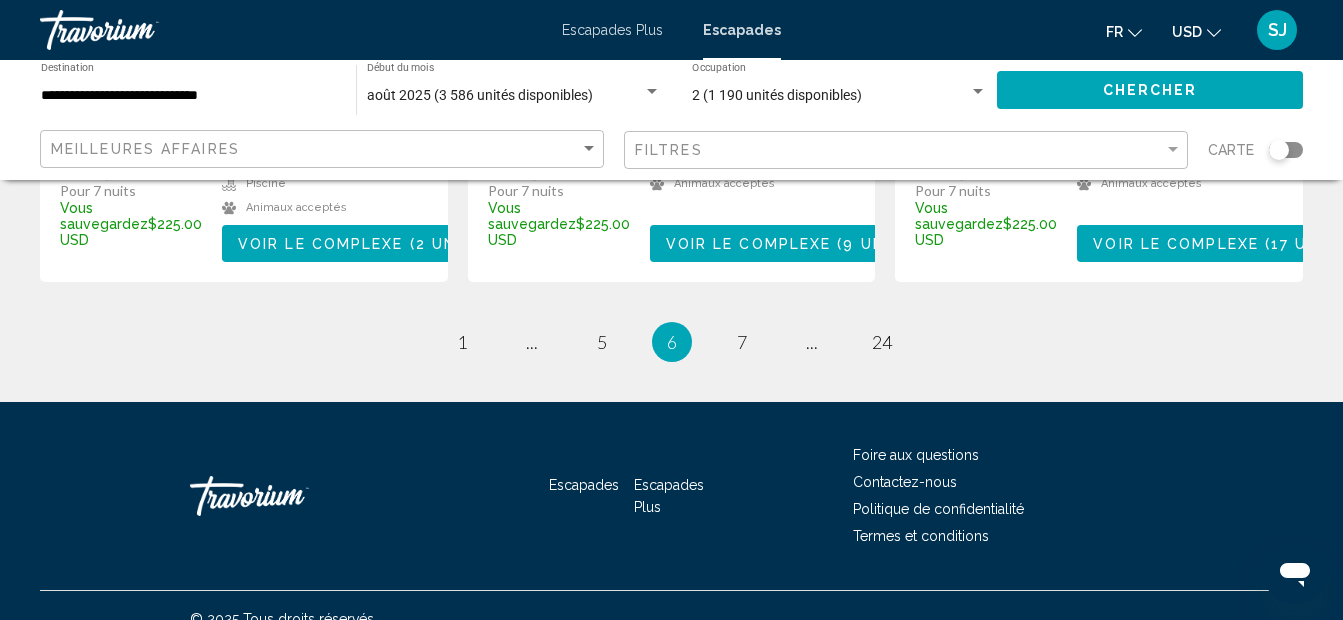 scroll, scrollTop: 2901, scrollLeft: 0, axis: vertical 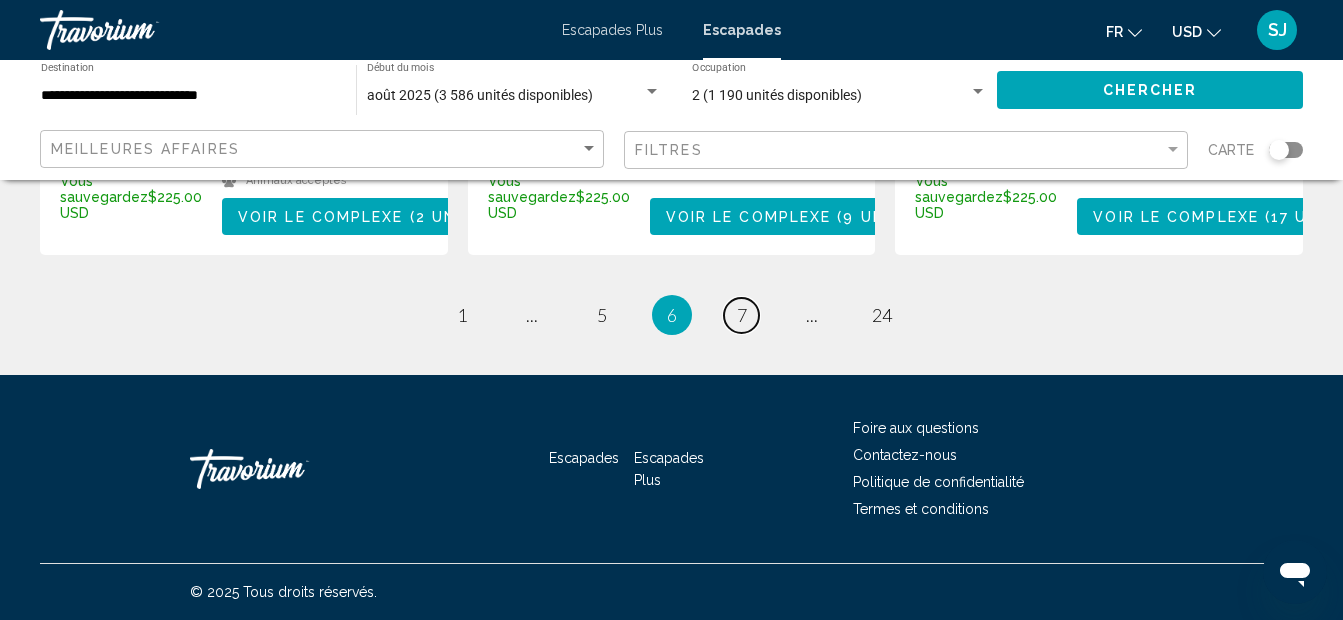 click on "7" at bounding box center [742, 315] 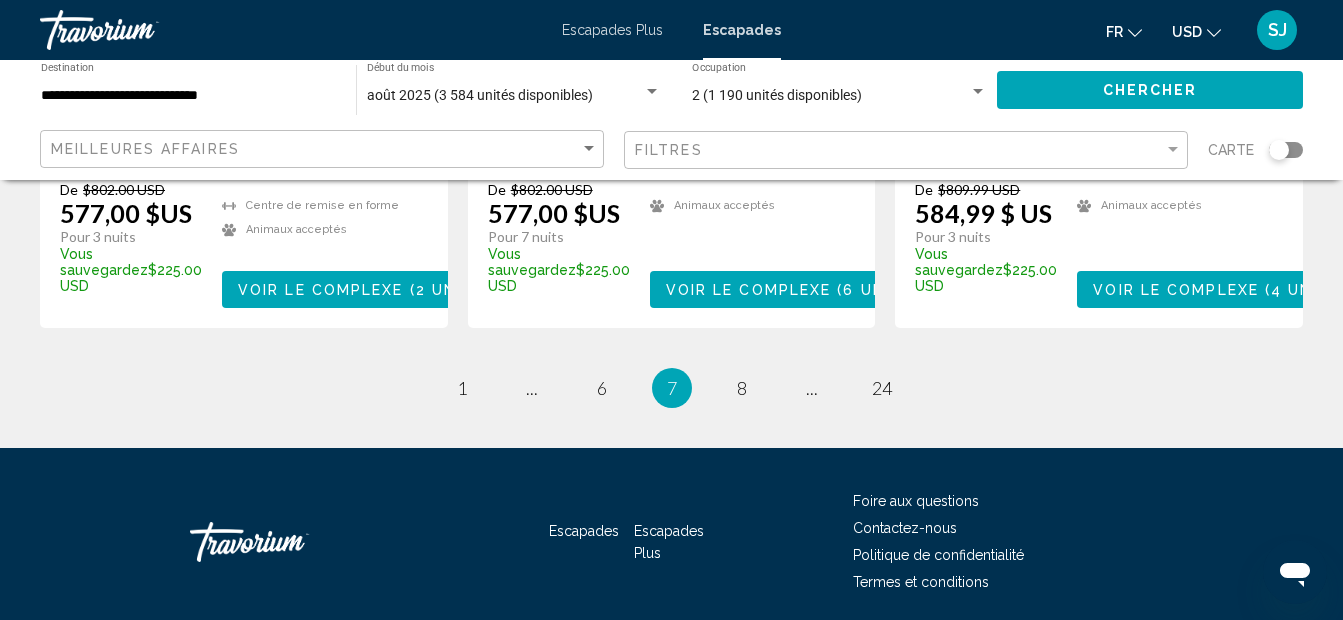 scroll, scrollTop: 2720, scrollLeft: 0, axis: vertical 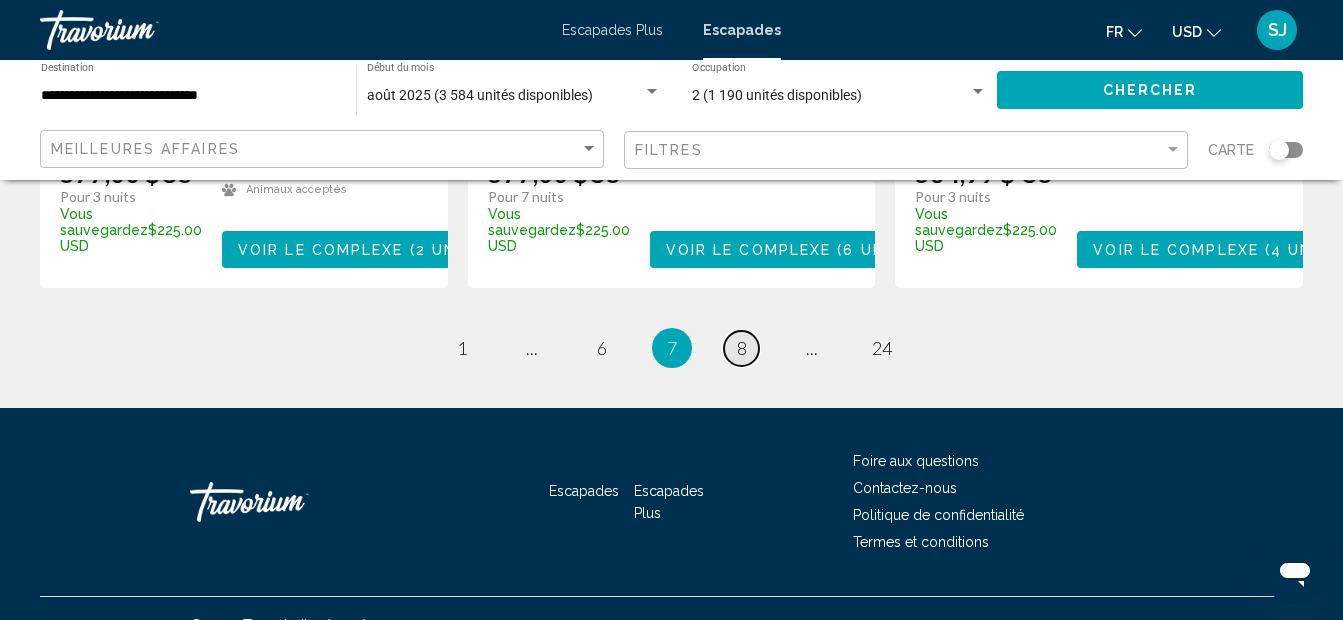 click on "8" at bounding box center [742, 348] 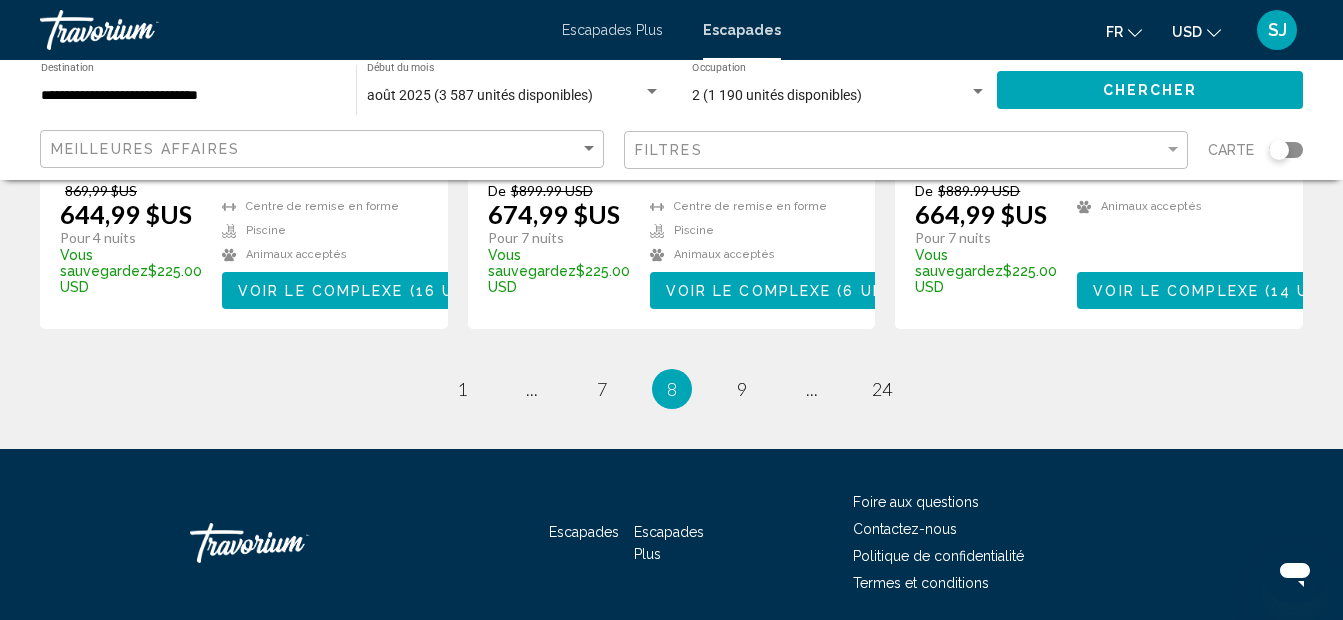 scroll, scrollTop: 2720, scrollLeft: 0, axis: vertical 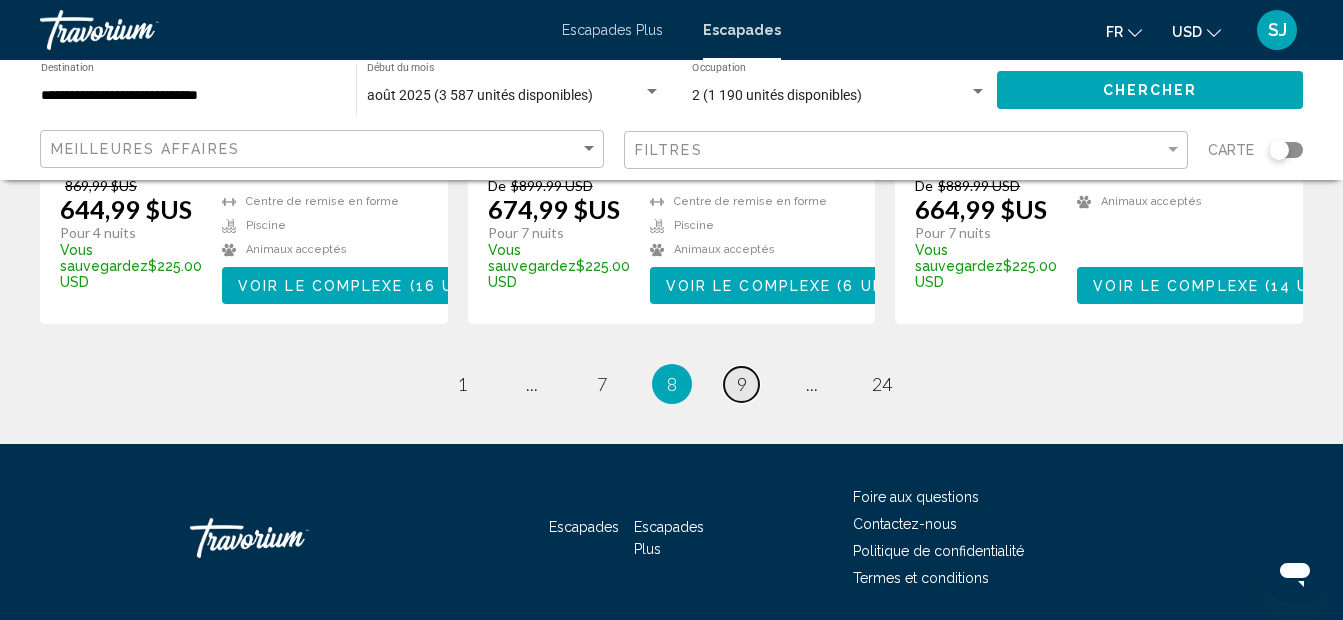 click on "page  9" at bounding box center [741, 384] 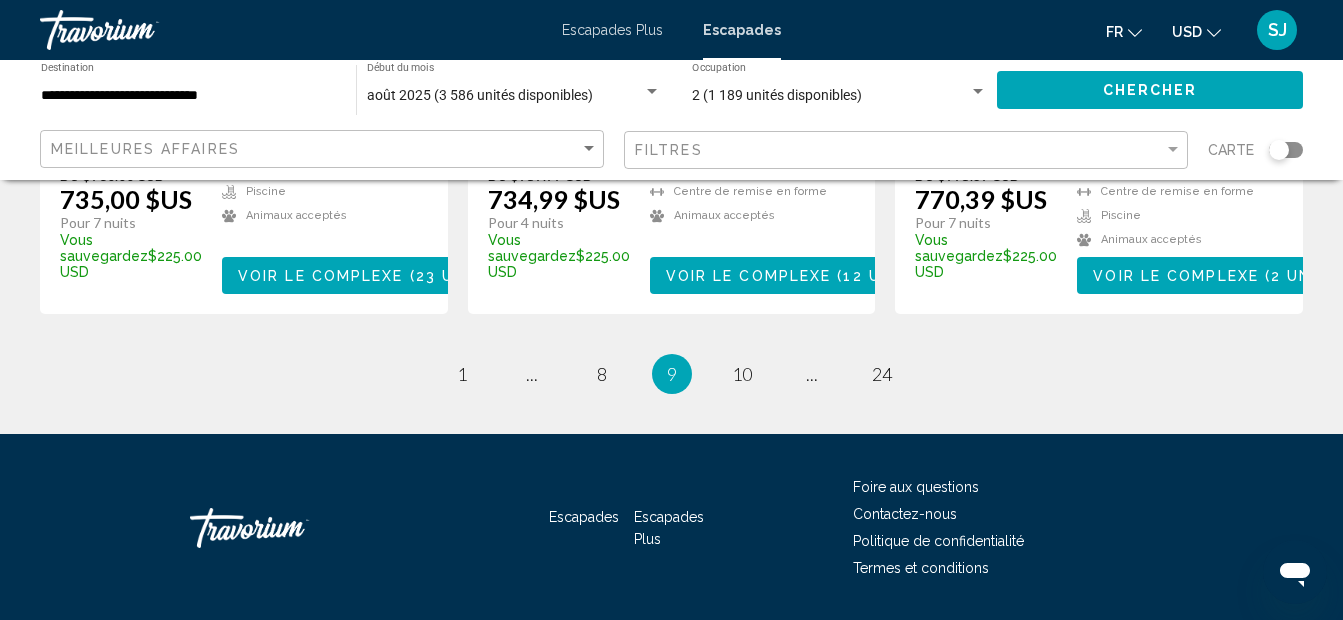 scroll, scrollTop: 2800, scrollLeft: 0, axis: vertical 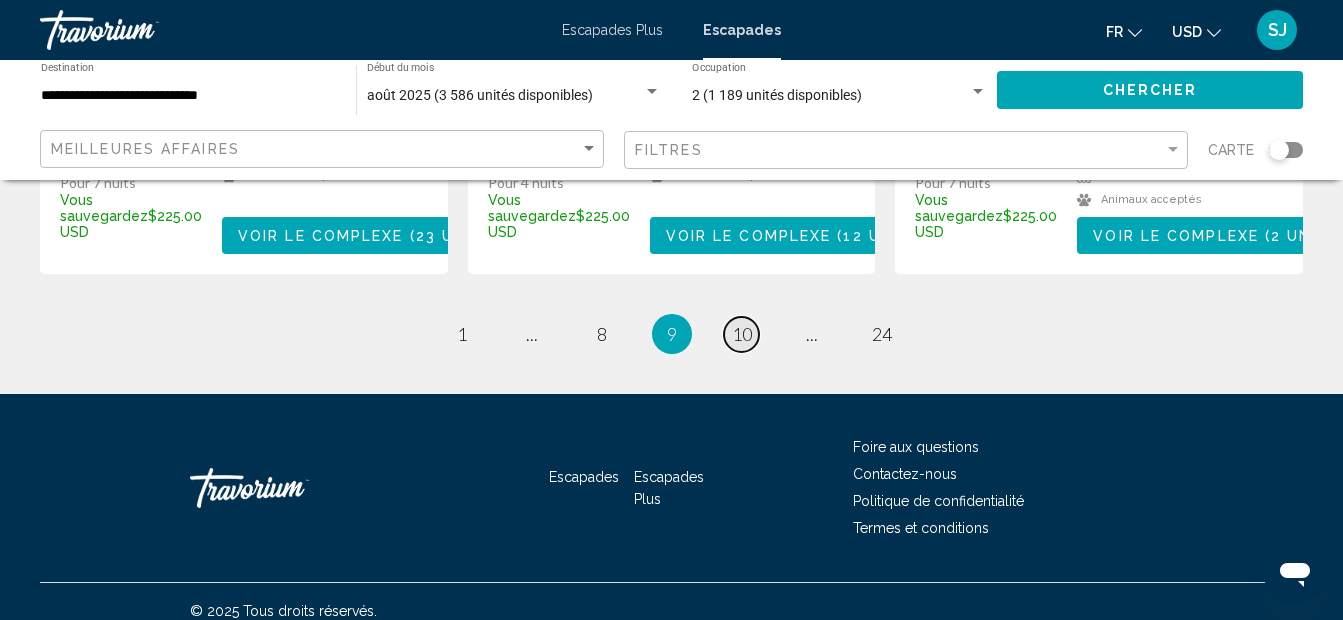 click on "10" at bounding box center [742, 334] 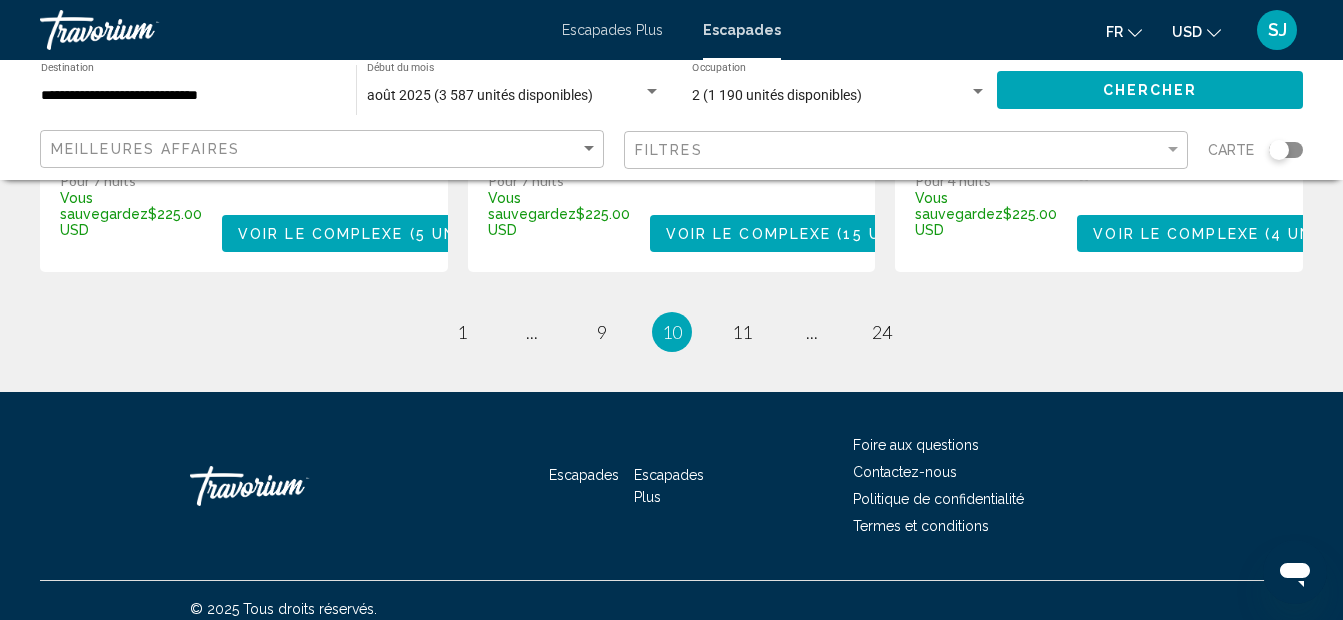 scroll, scrollTop: 2840, scrollLeft: 0, axis: vertical 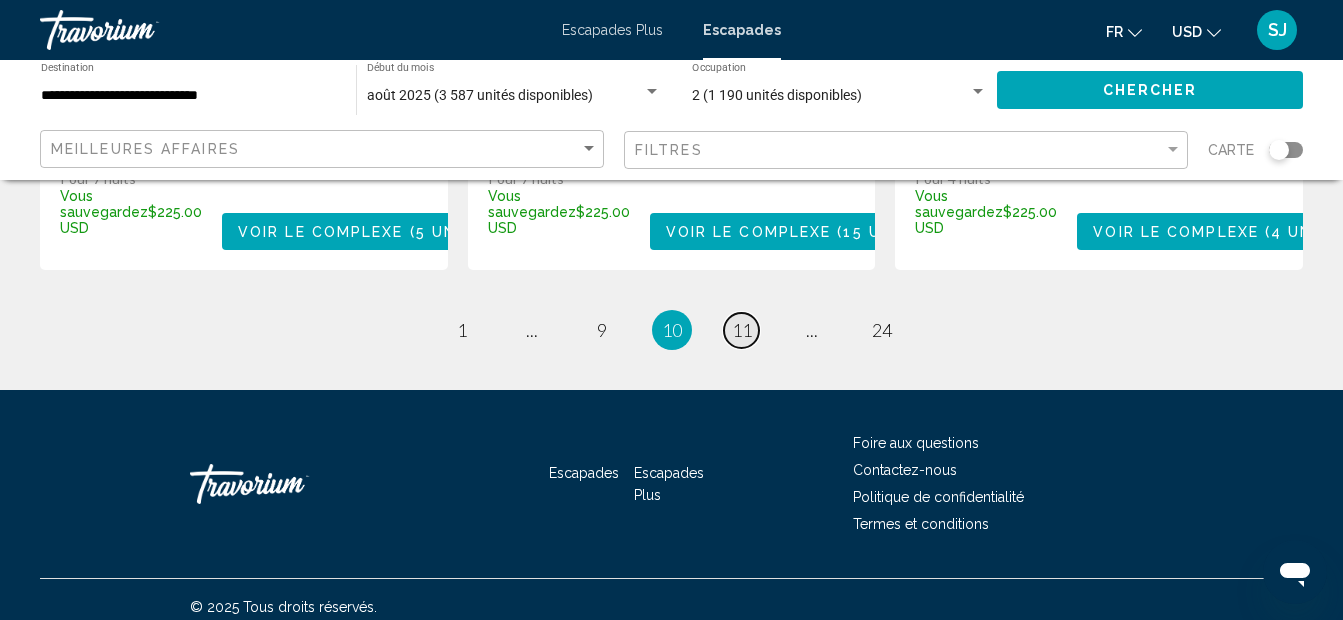 click on "11" at bounding box center (742, 330) 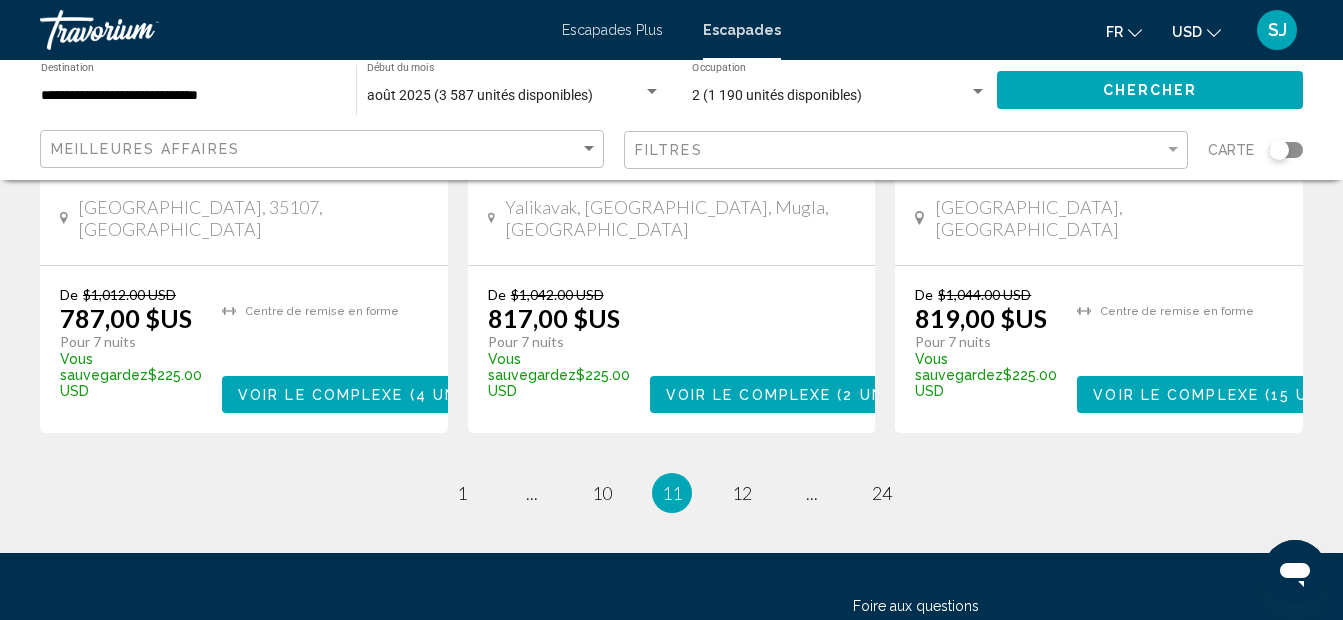 scroll, scrollTop: 2720, scrollLeft: 0, axis: vertical 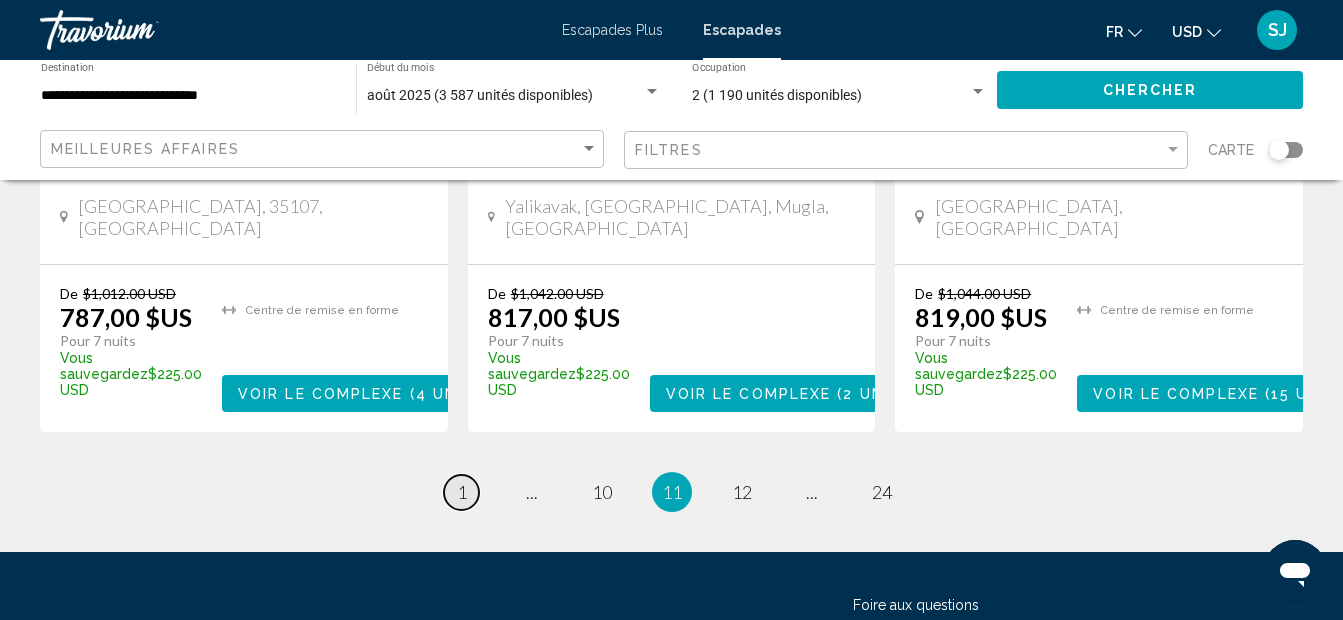 click on "page  1" at bounding box center (461, 492) 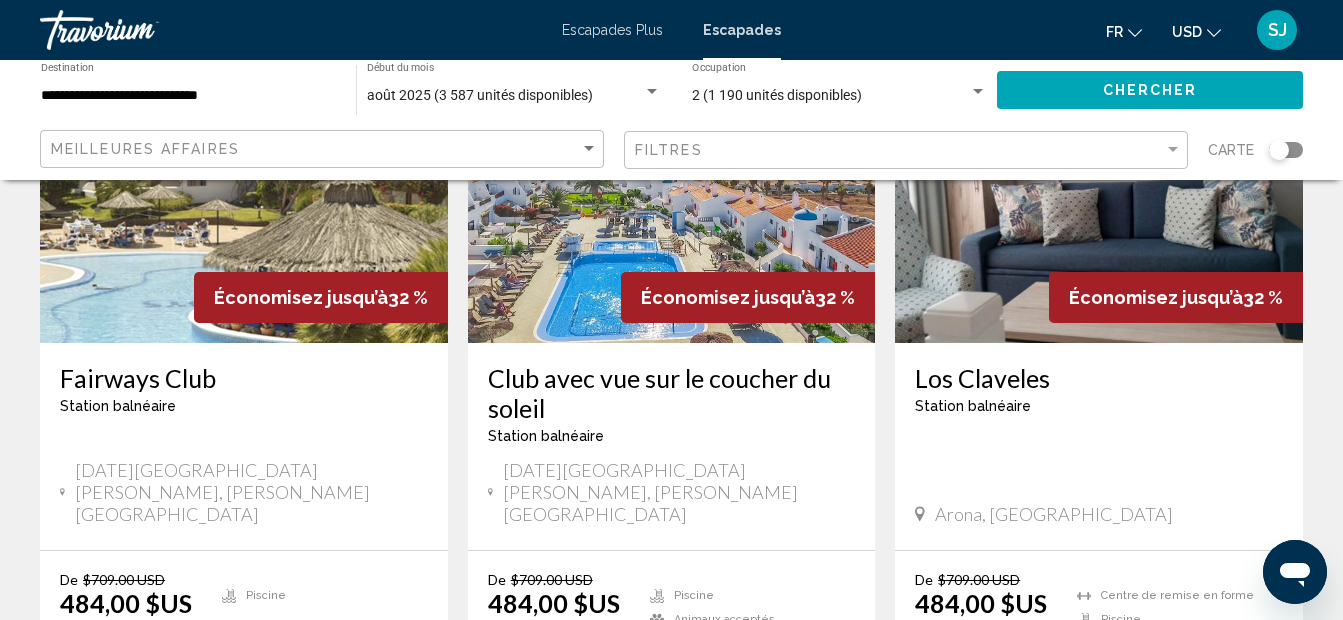 scroll, scrollTop: 1000, scrollLeft: 0, axis: vertical 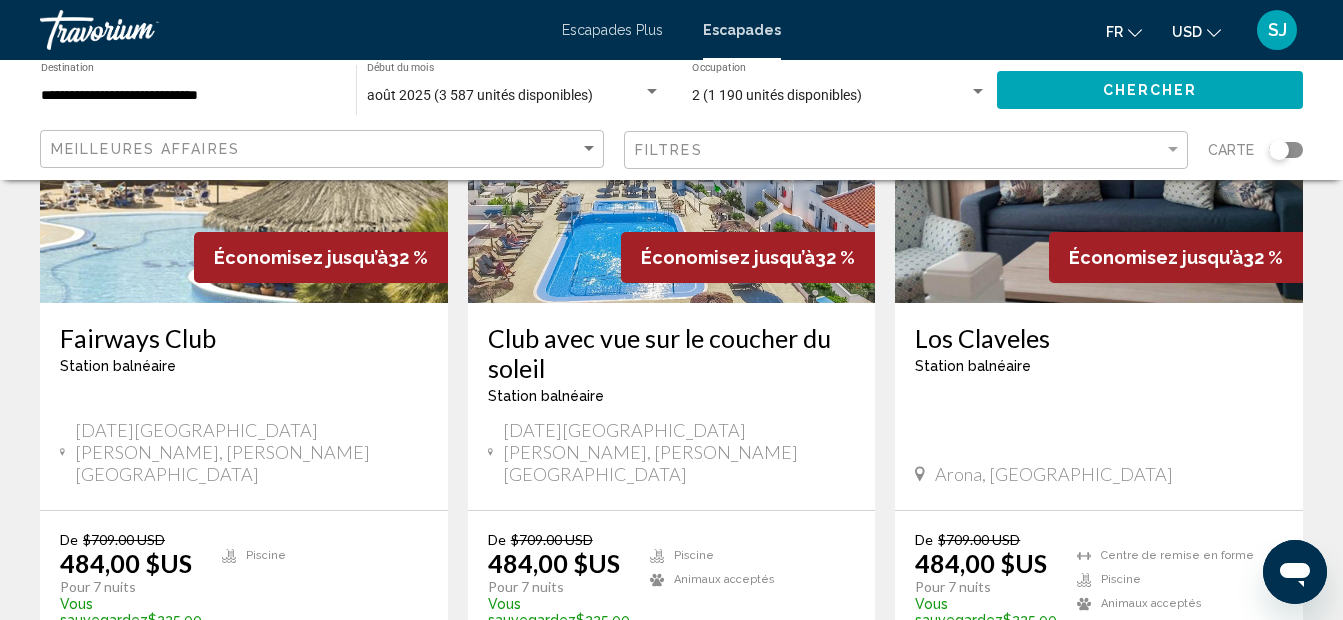 click on "Club avec vue sur le coucher du soleil" at bounding box center (672, 353) 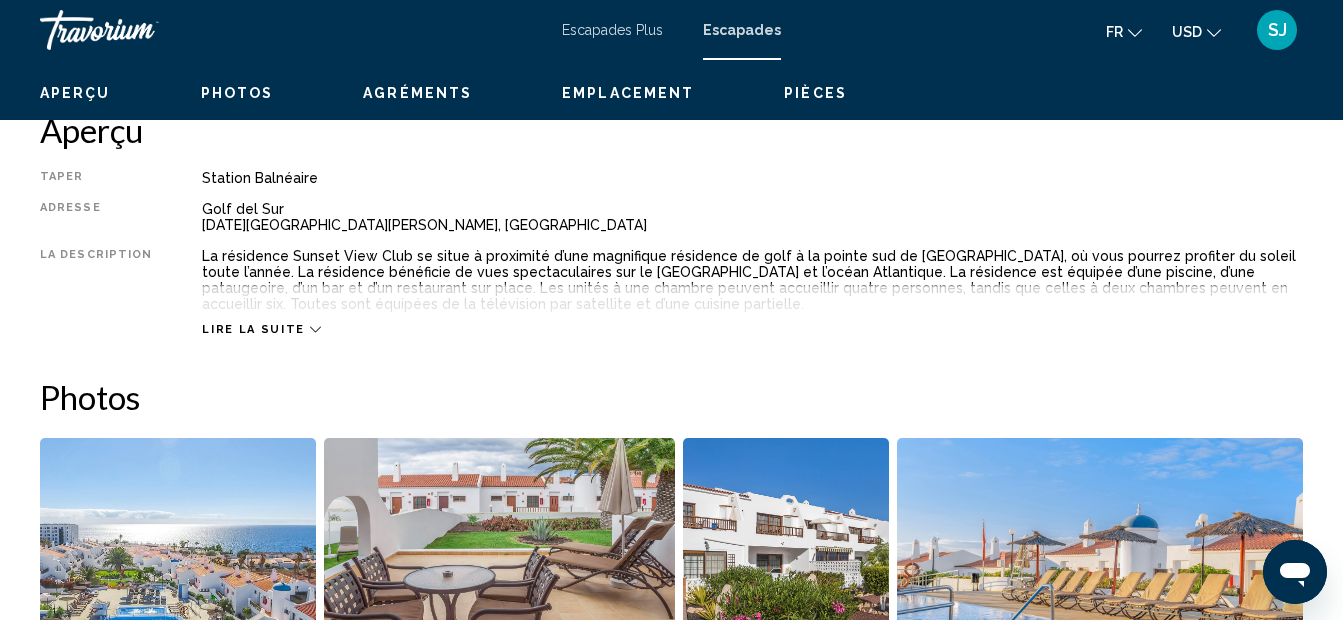 scroll, scrollTop: 225, scrollLeft: 0, axis: vertical 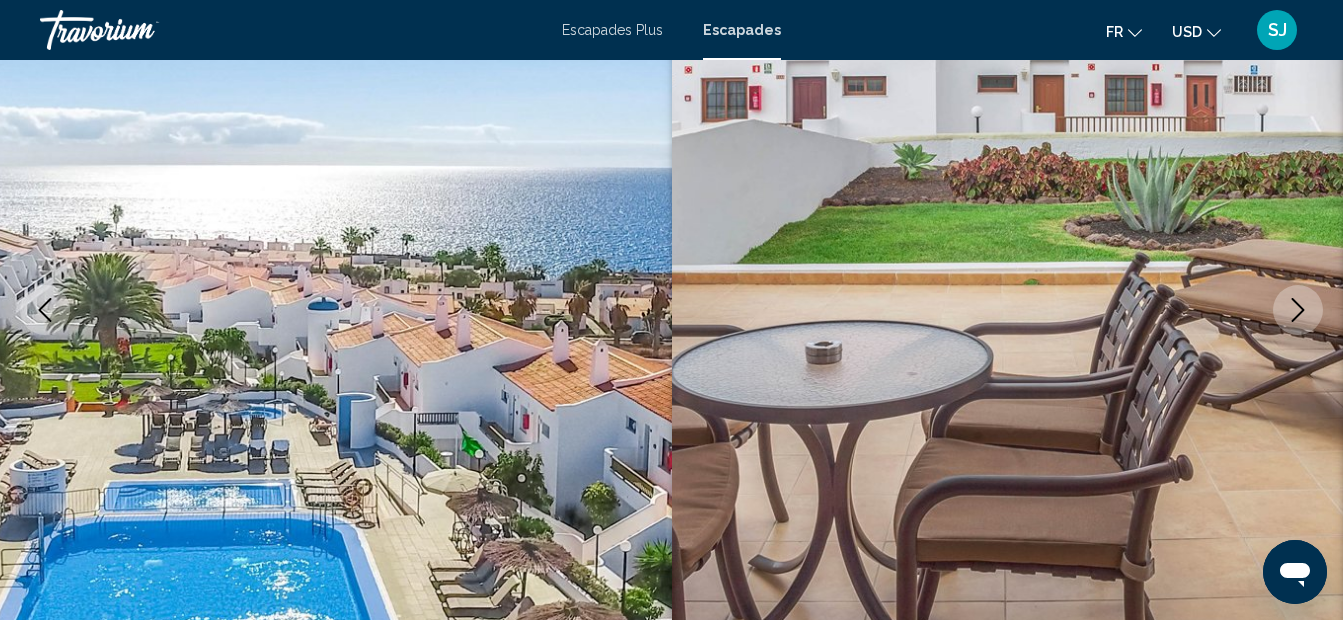type 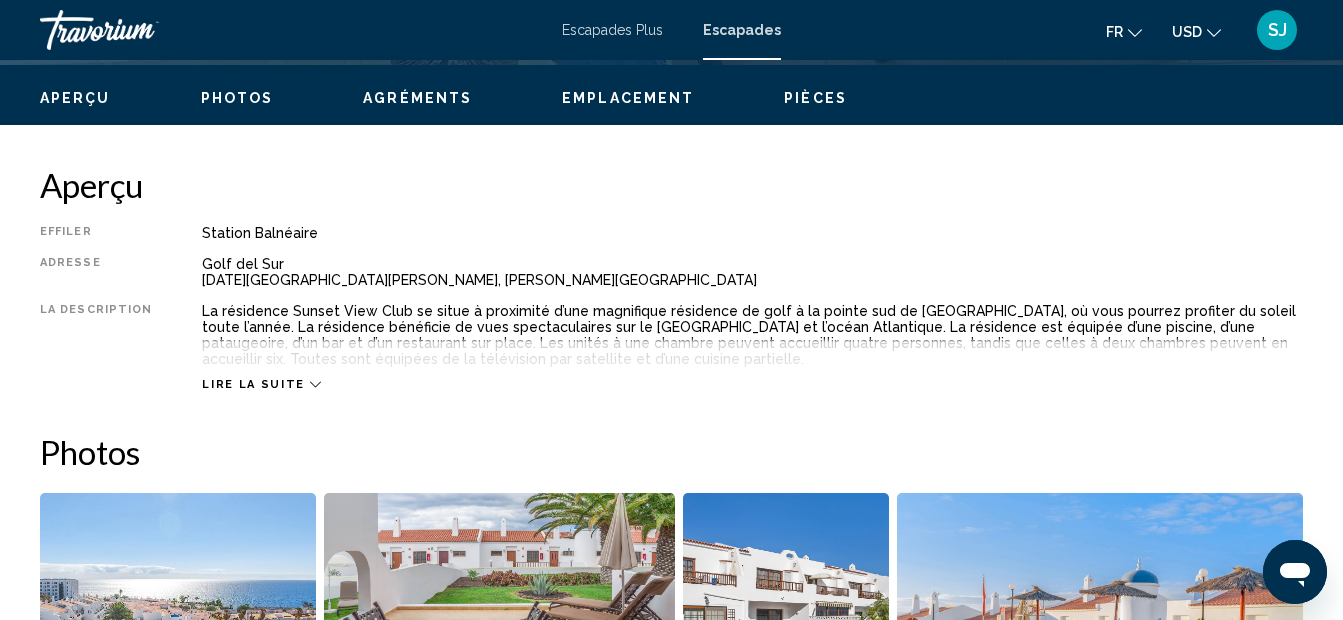 scroll, scrollTop: 985, scrollLeft: 0, axis: vertical 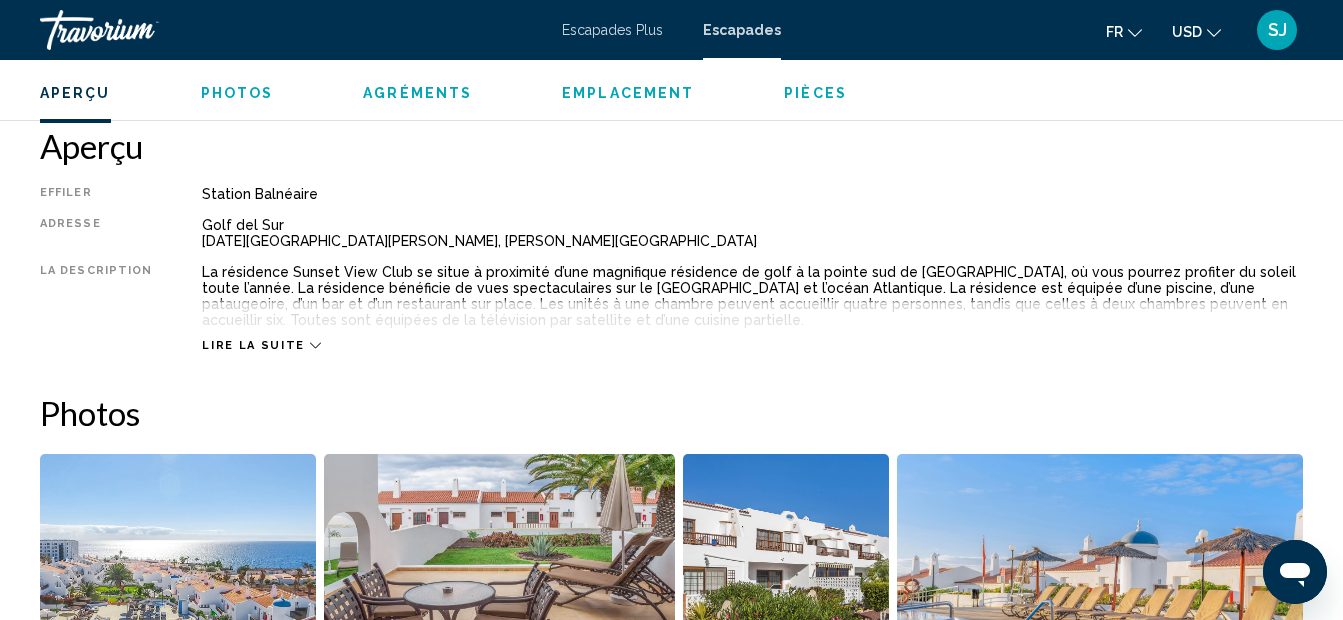 click 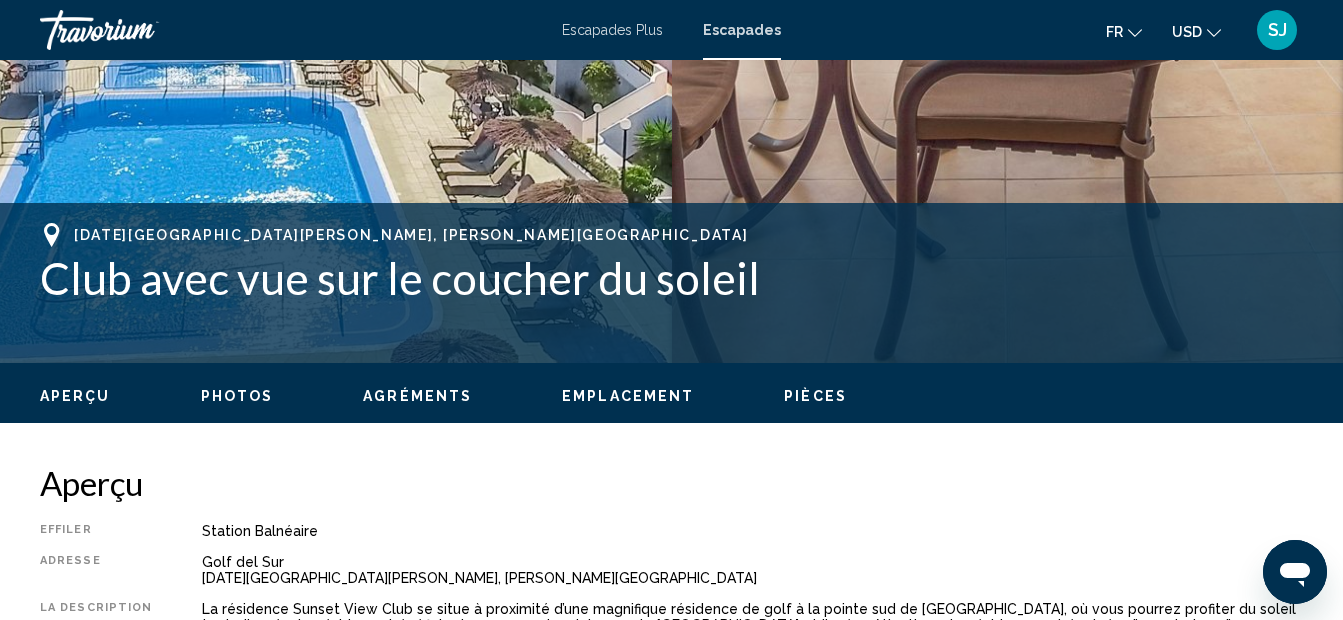 scroll, scrollTop: 585, scrollLeft: 0, axis: vertical 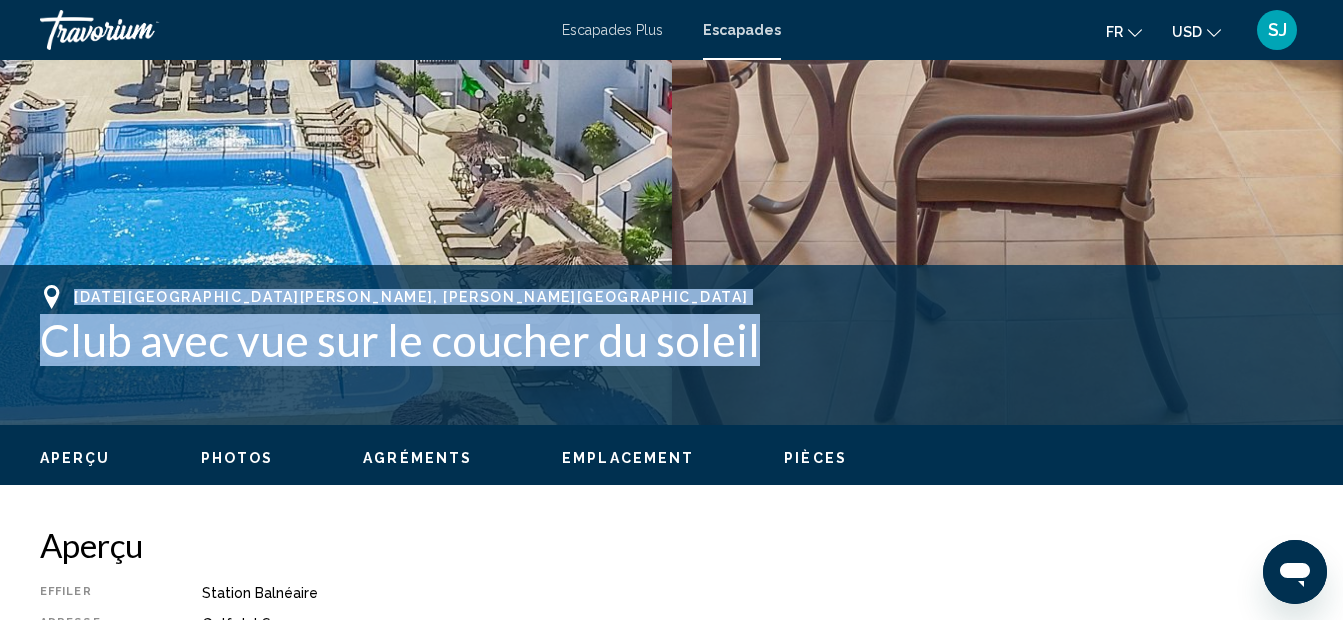 drag, startPoint x: 68, startPoint y: 292, endPoint x: 749, endPoint y: 355, distance: 683.9079 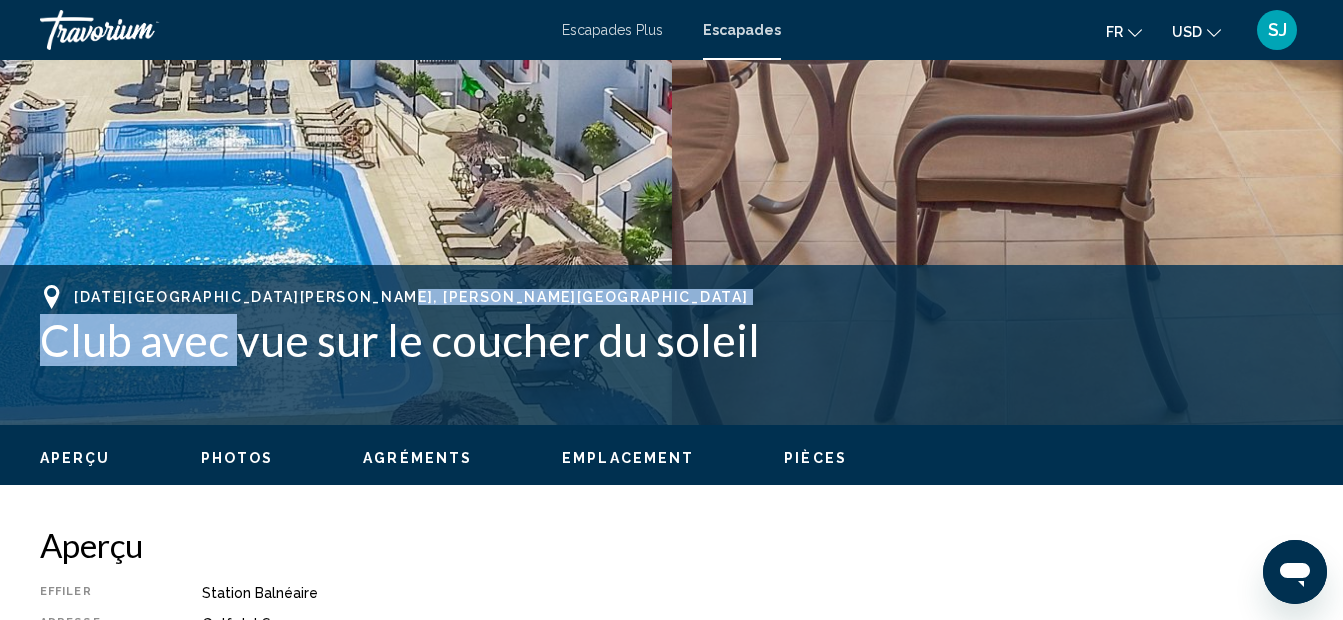 drag, startPoint x: 401, startPoint y: 292, endPoint x: 234, endPoint y: 313, distance: 168.31519 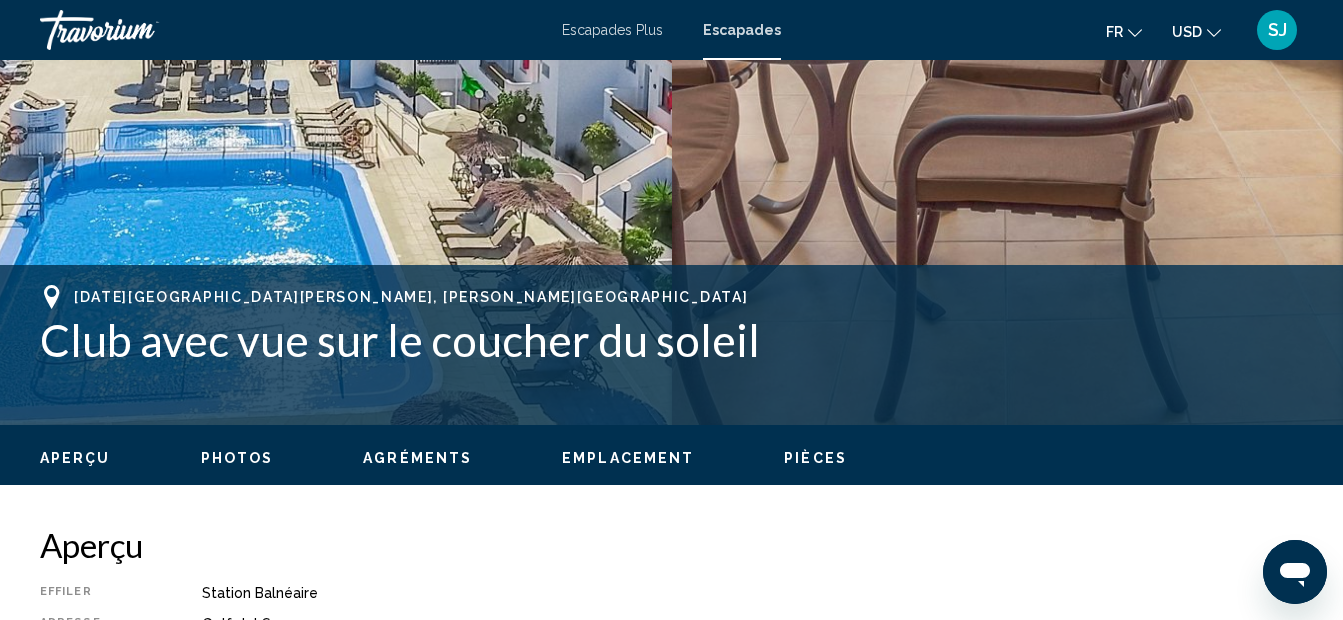 click on "[DATE][GEOGRAPHIC_DATA][PERSON_NAME], [PERSON_NAME][GEOGRAPHIC_DATA]" at bounding box center [671, 297] 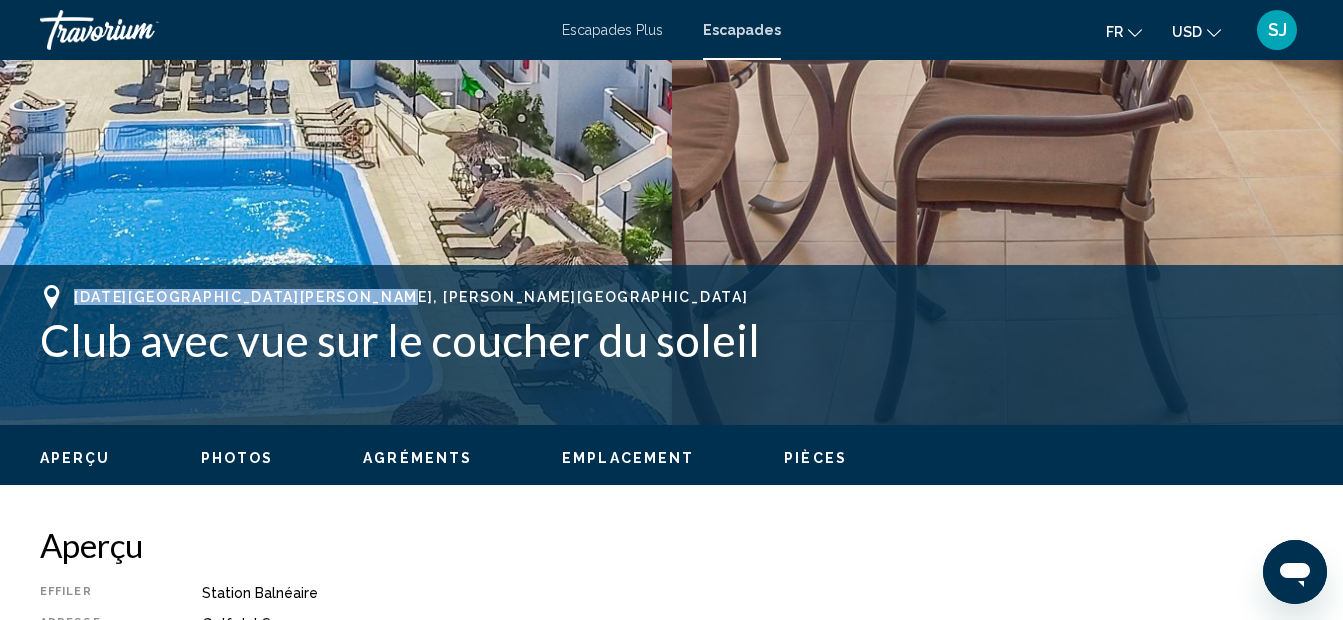drag, startPoint x: 401, startPoint y: 289, endPoint x: 309, endPoint y: 284, distance: 92.13577 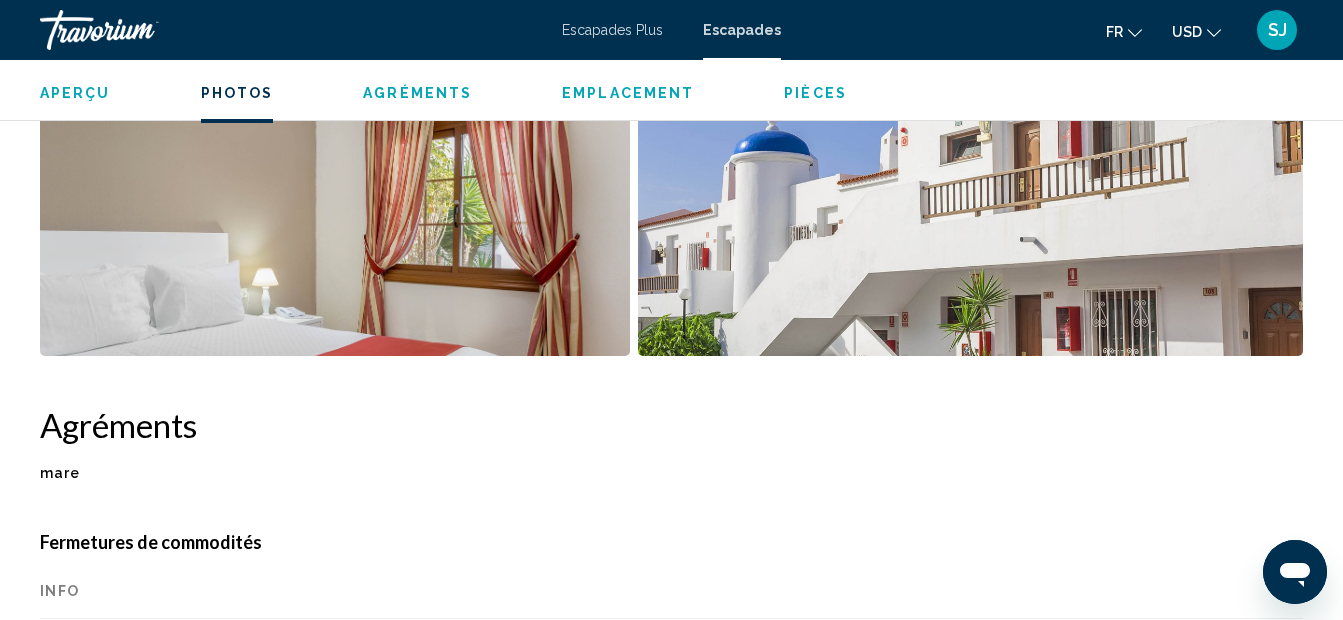 scroll, scrollTop: 1578, scrollLeft: 0, axis: vertical 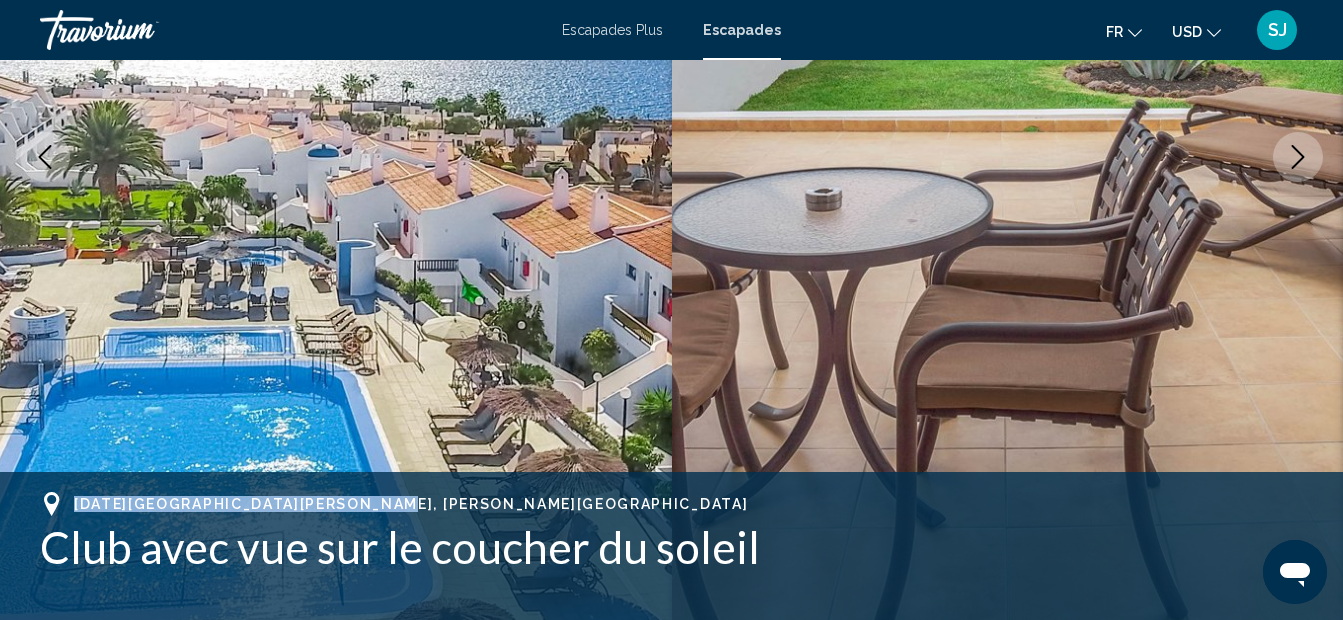 copy on "[DATE][GEOGRAPHIC_DATA][PERSON_NAME], [PERSON_NAME][GEOGRAPHIC_DATA]" 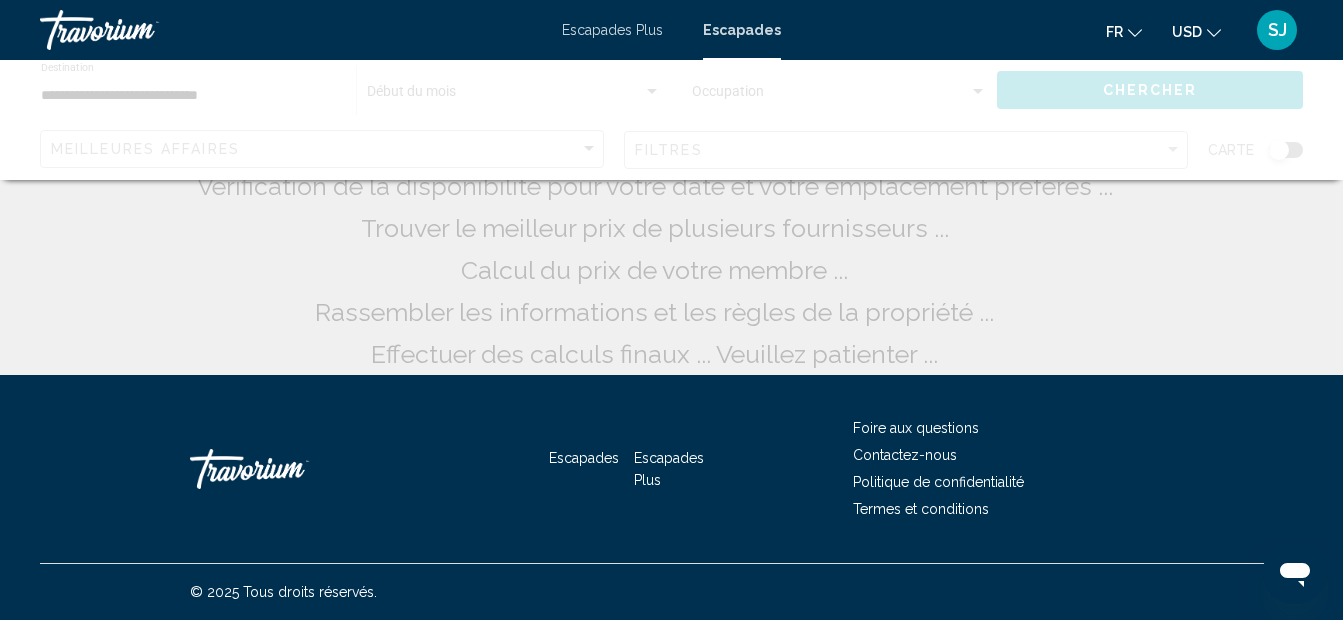 scroll, scrollTop: 0, scrollLeft: 0, axis: both 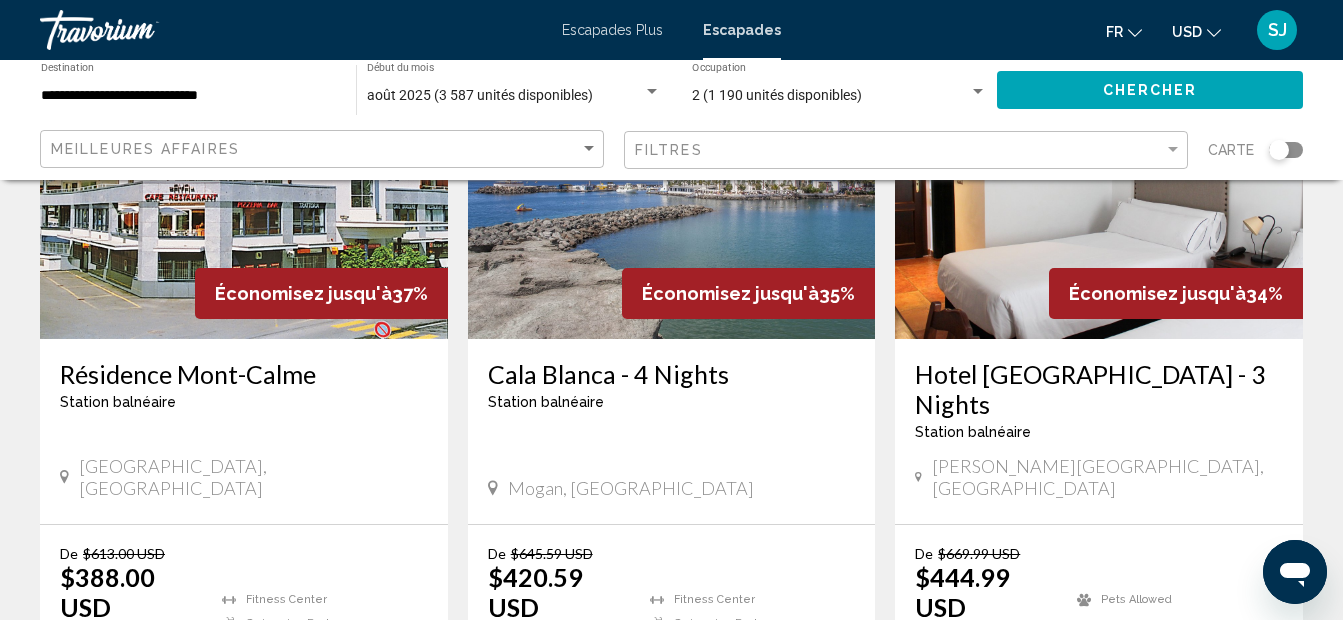 click on "Cala Blanca - 4 Nights" at bounding box center (672, 374) 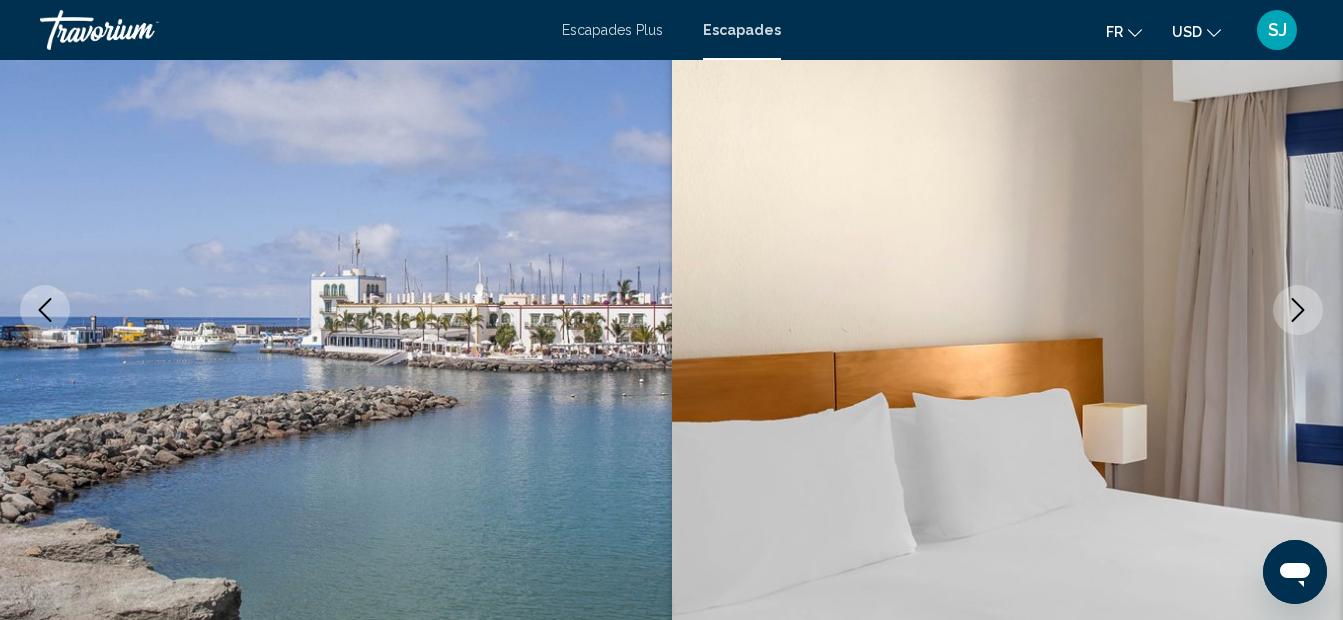 scroll, scrollTop: 825, scrollLeft: 0, axis: vertical 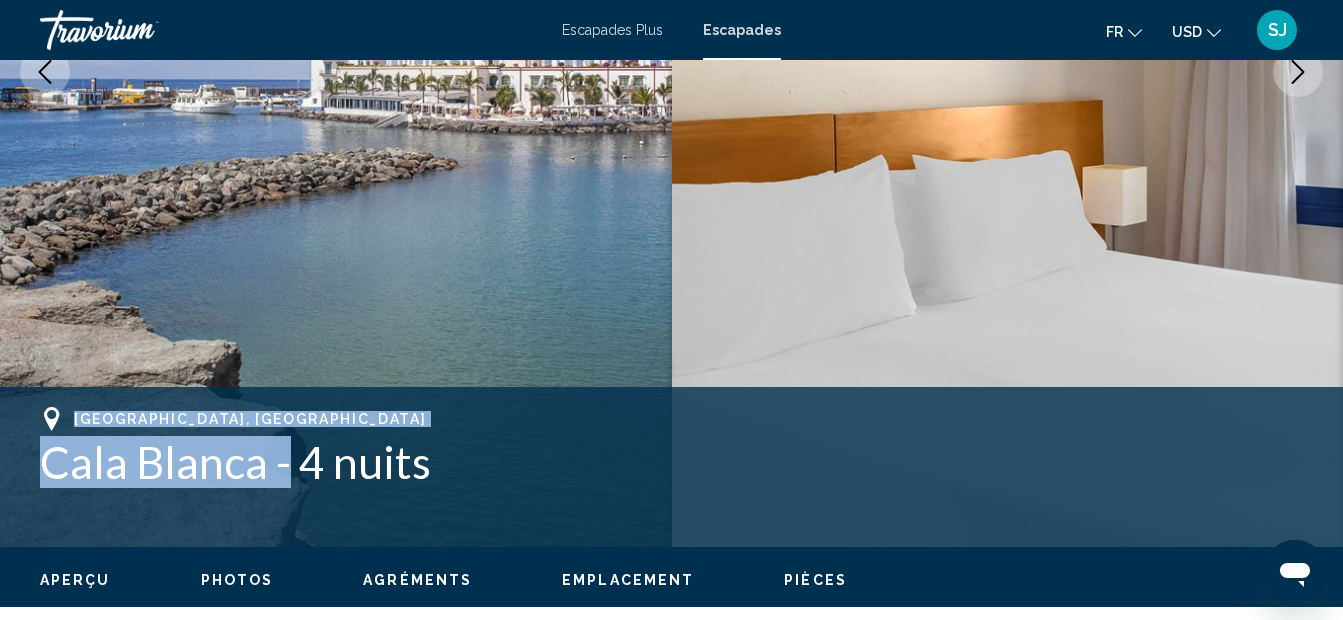 drag, startPoint x: 73, startPoint y: 414, endPoint x: 284, endPoint y: 476, distance: 219.92044 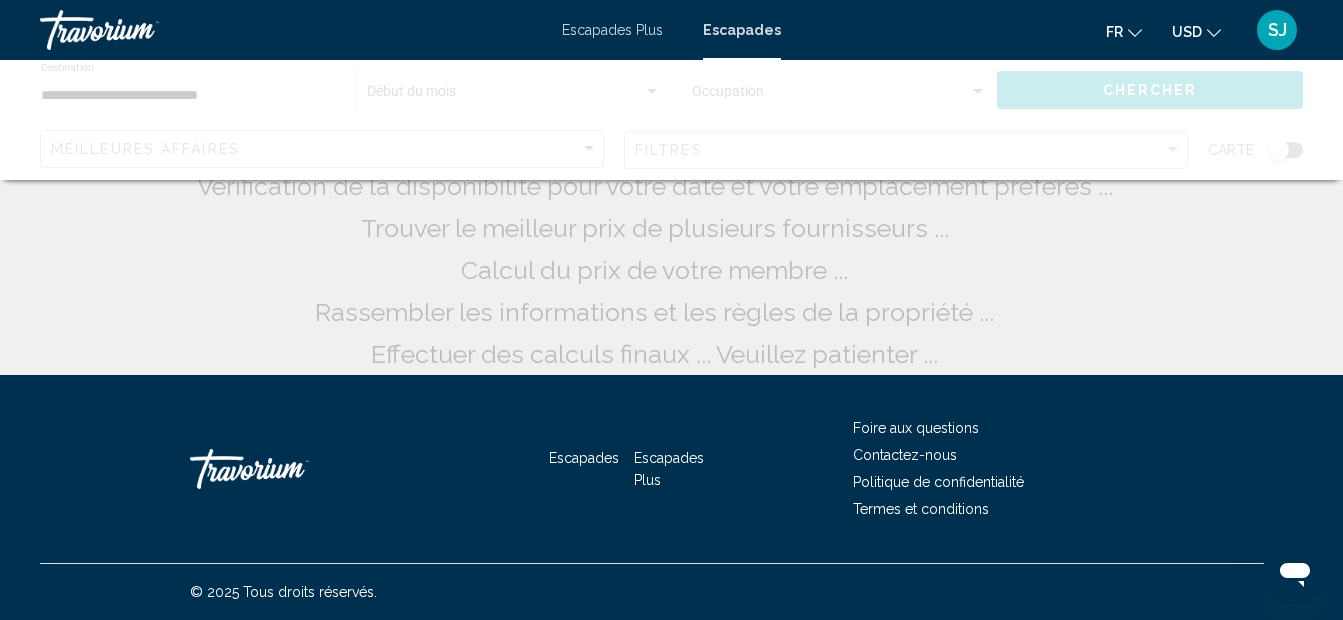 scroll, scrollTop: 0, scrollLeft: 0, axis: both 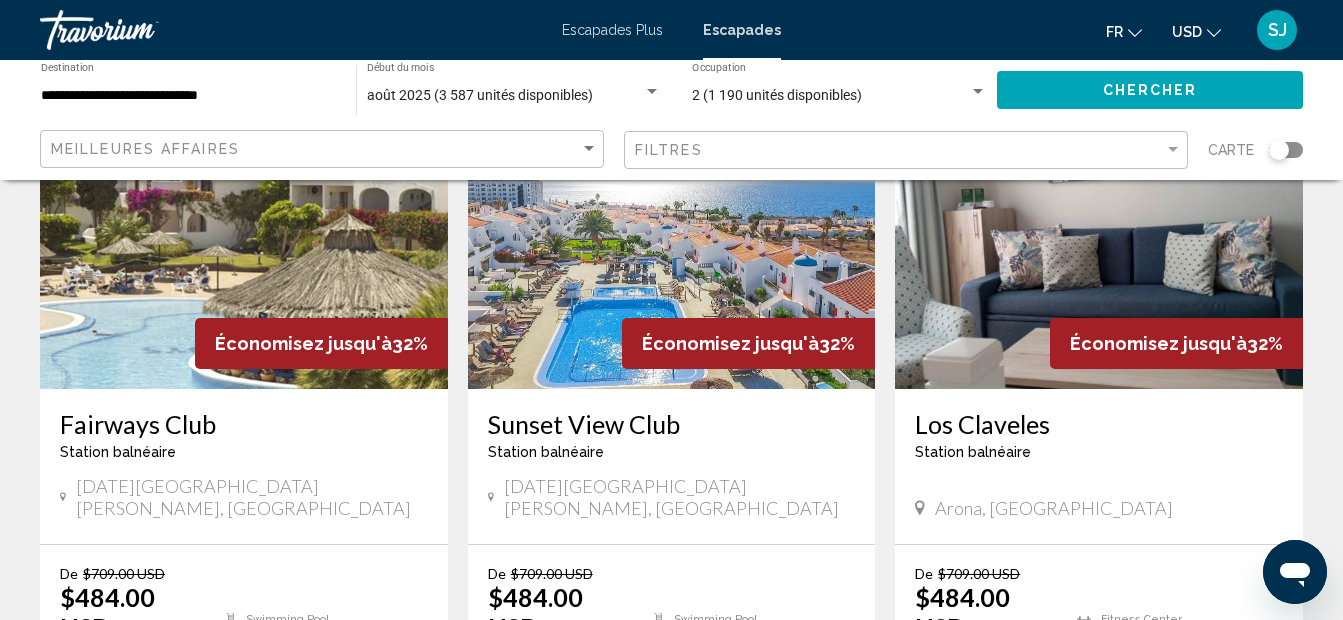 click on "Fairways Club" at bounding box center (244, 424) 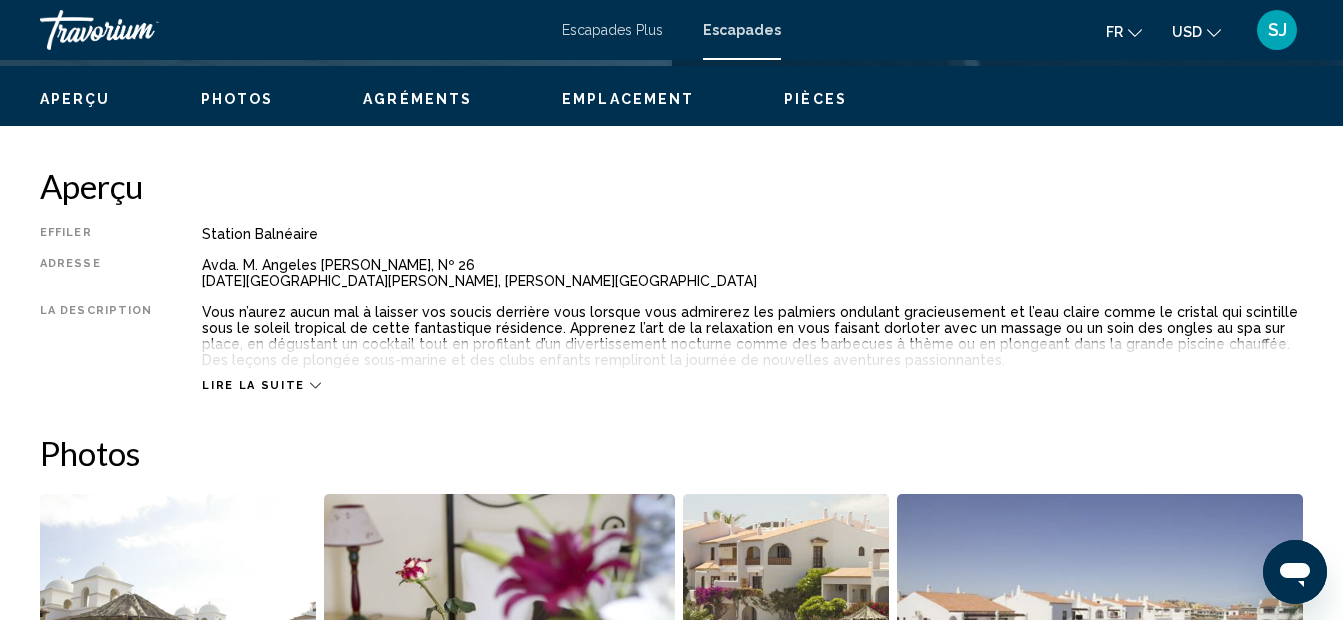 scroll, scrollTop: 225, scrollLeft: 0, axis: vertical 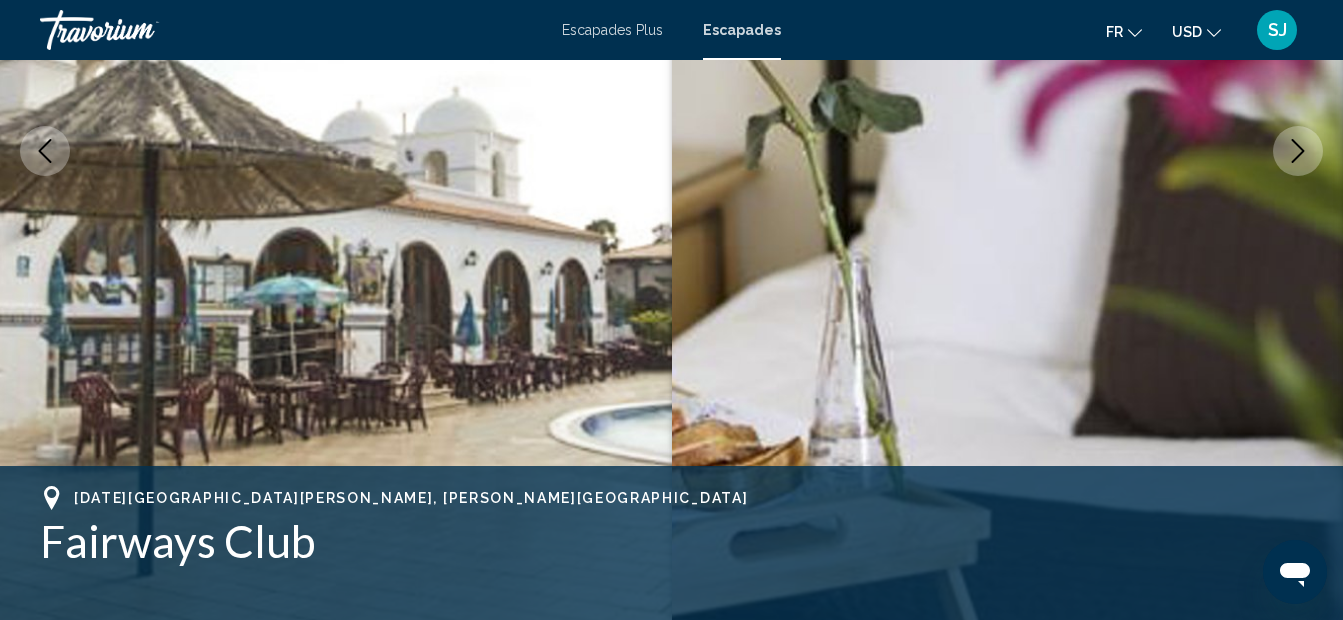 click 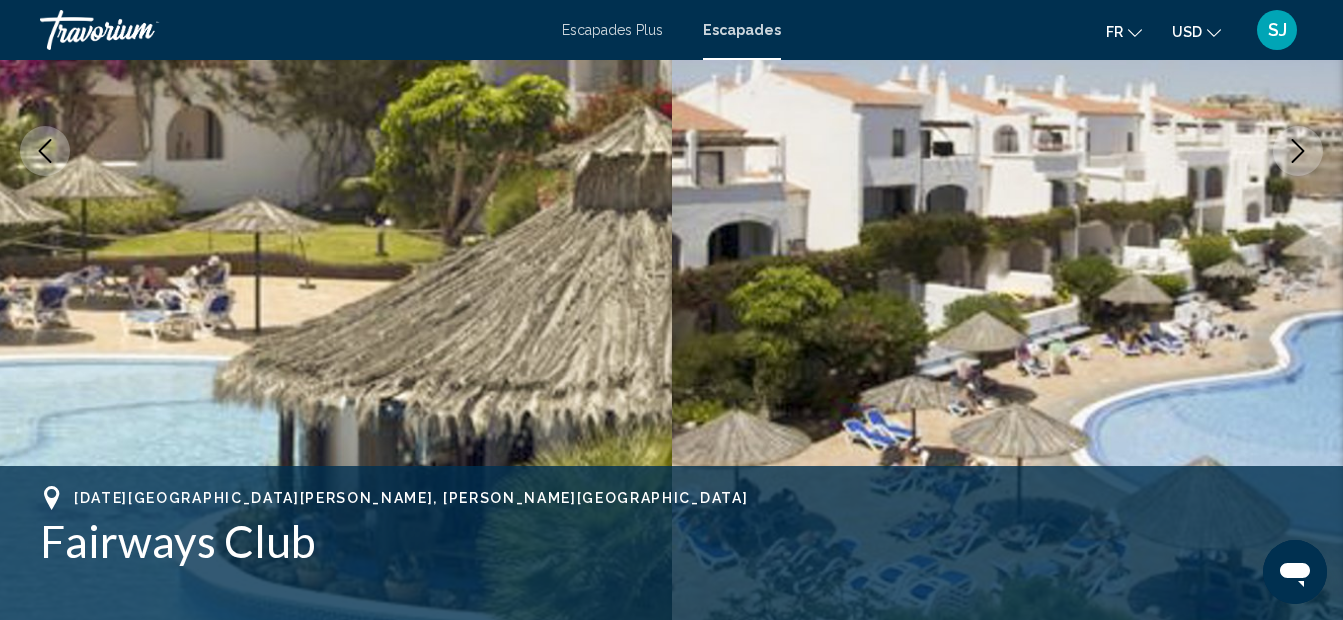 click 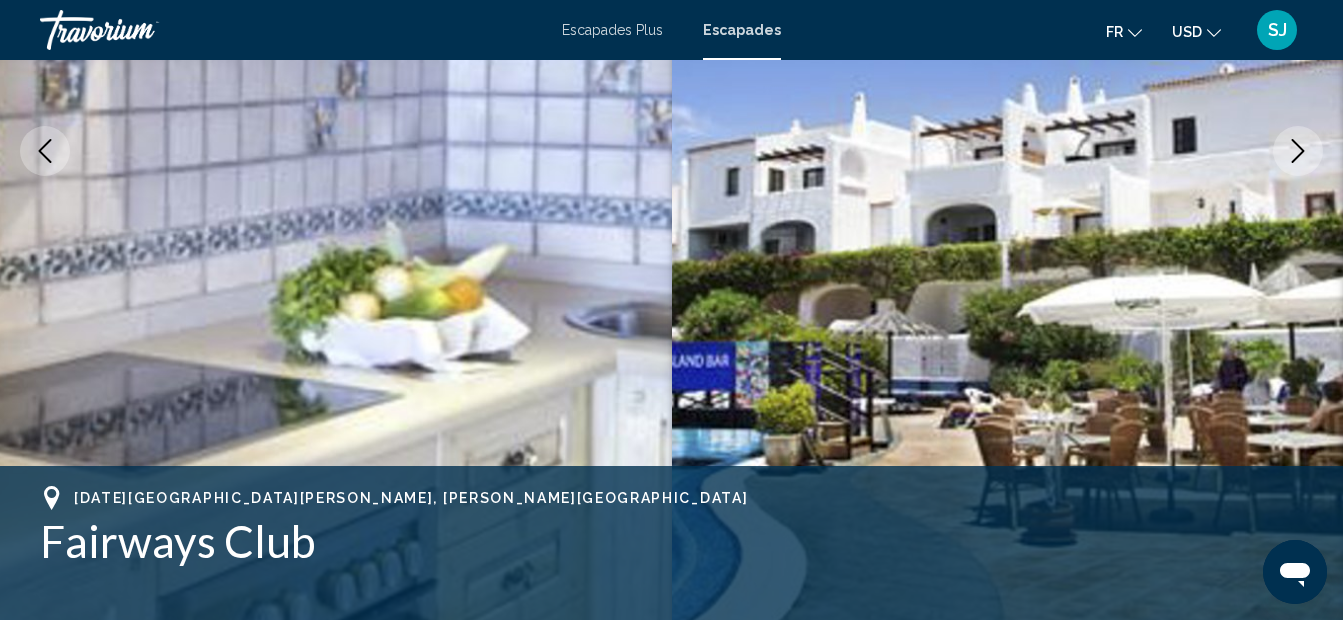 click 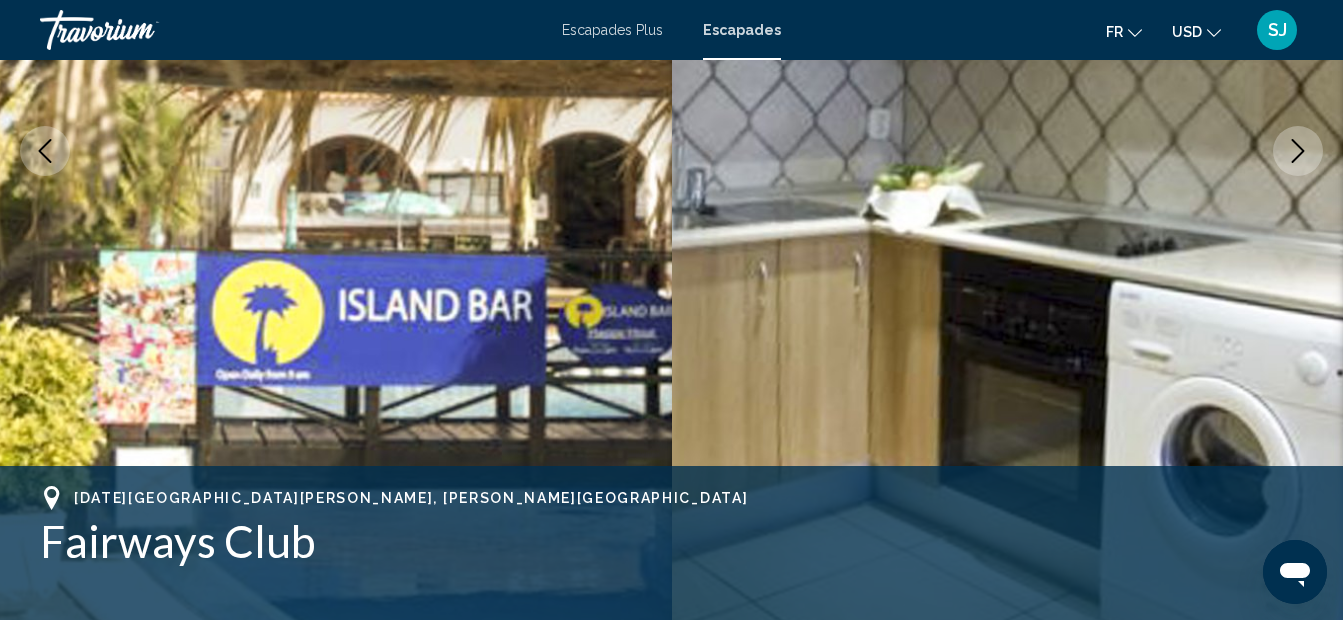 click 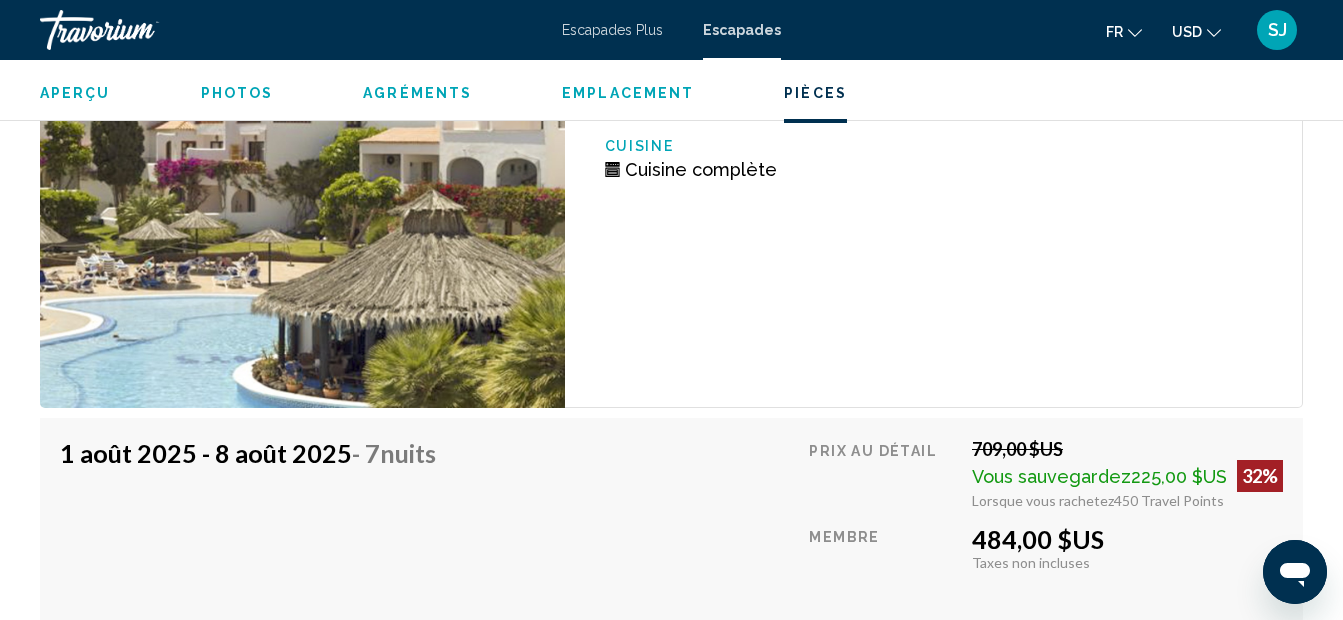 scroll, scrollTop: 3972, scrollLeft: 0, axis: vertical 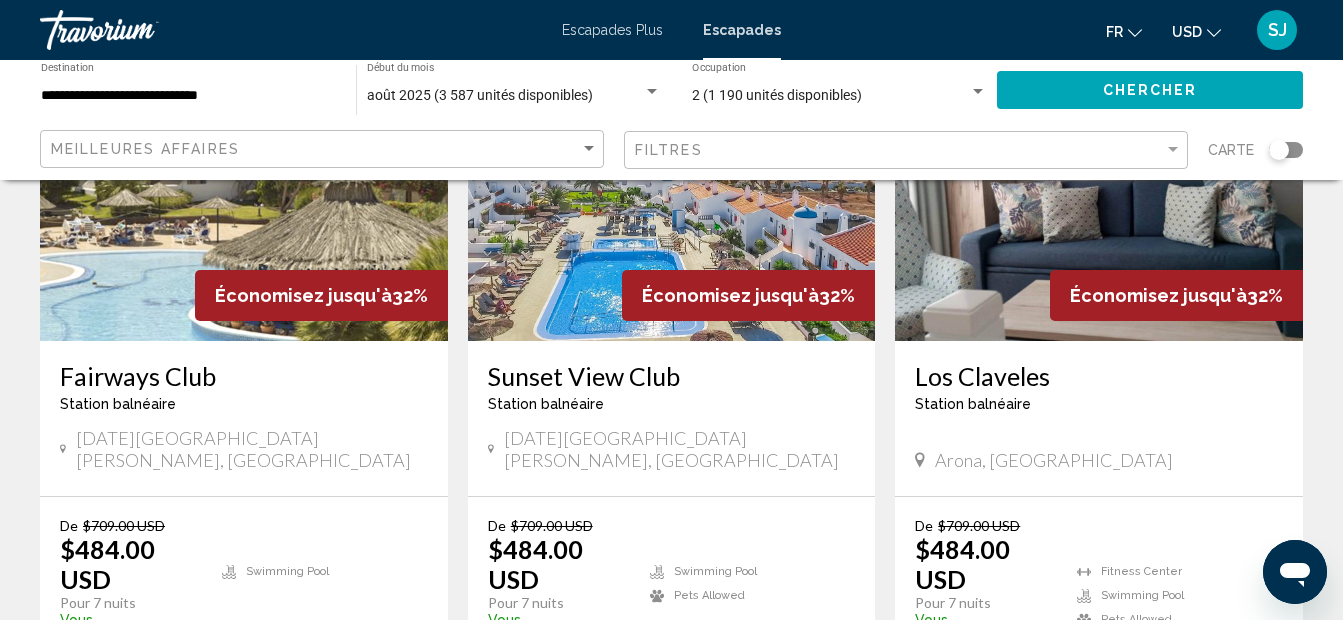 click on "Sunset View Club" at bounding box center [672, 376] 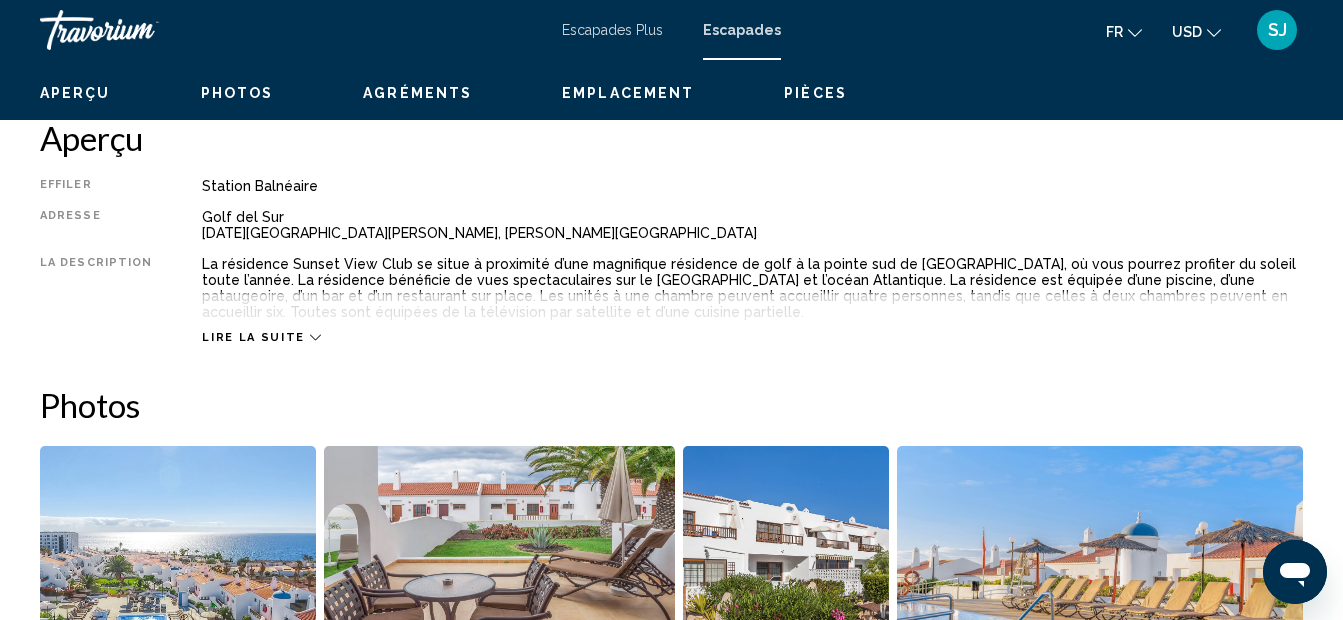 scroll, scrollTop: 225, scrollLeft: 0, axis: vertical 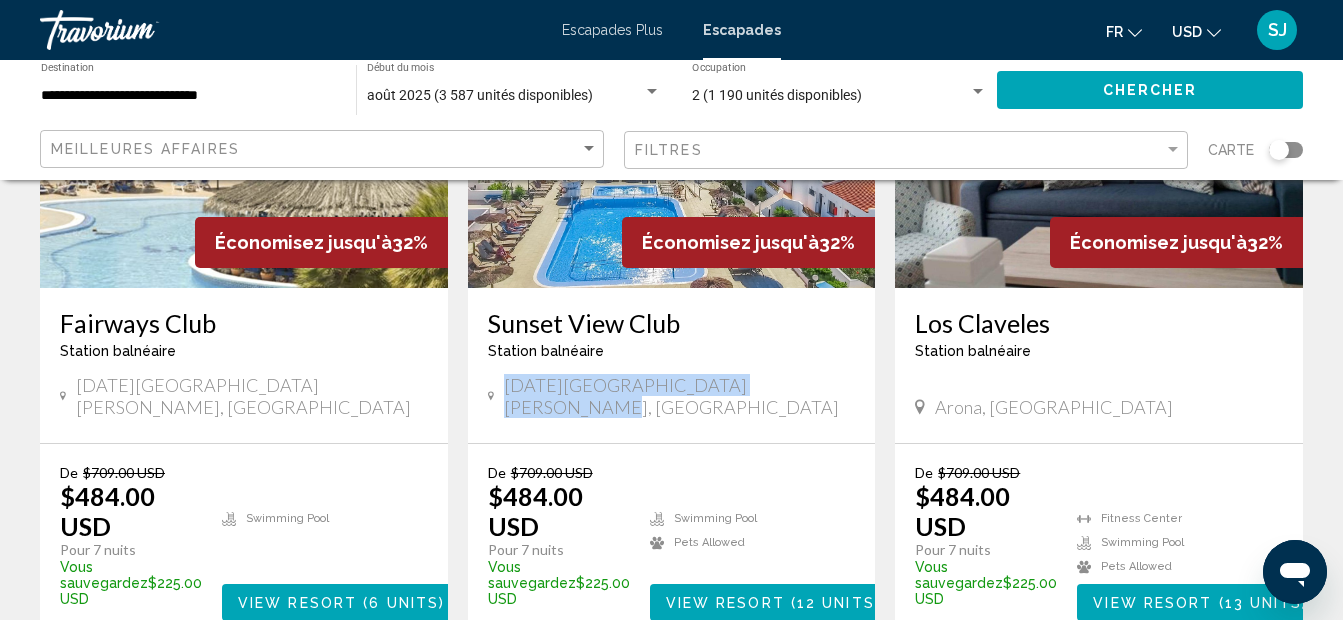 drag, startPoint x: 508, startPoint y: 351, endPoint x: 795, endPoint y: 352, distance: 287.00174 